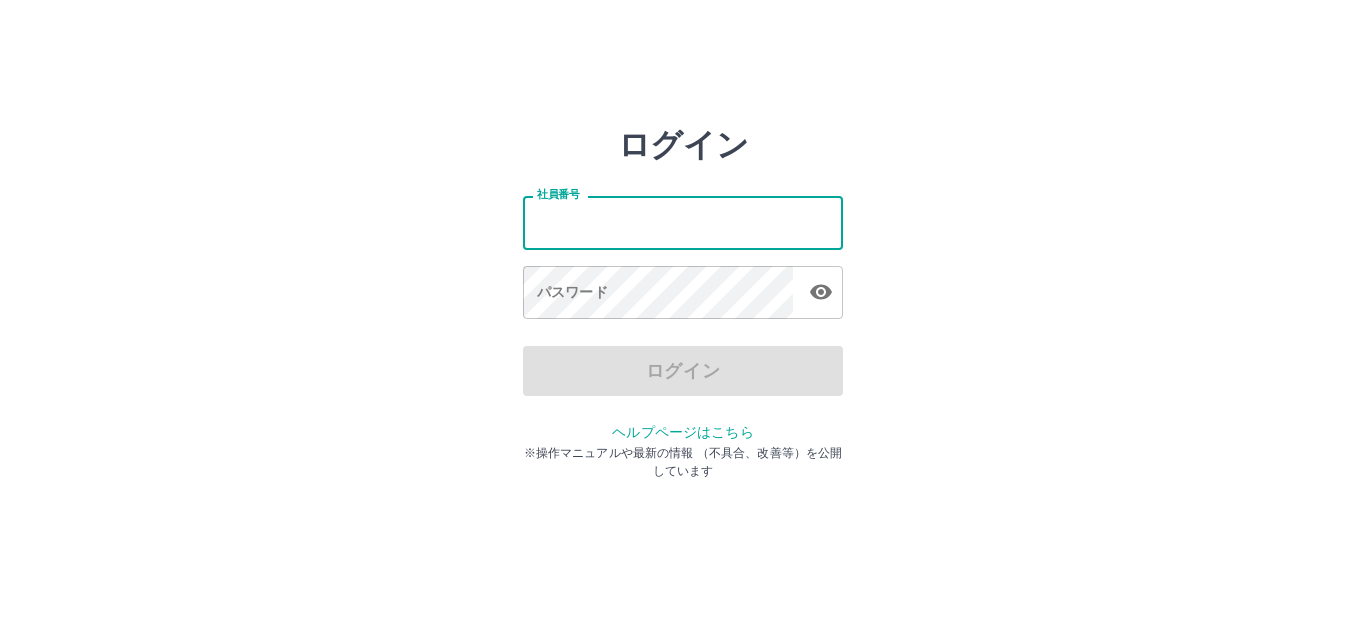 scroll, scrollTop: 0, scrollLeft: 0, axis: both 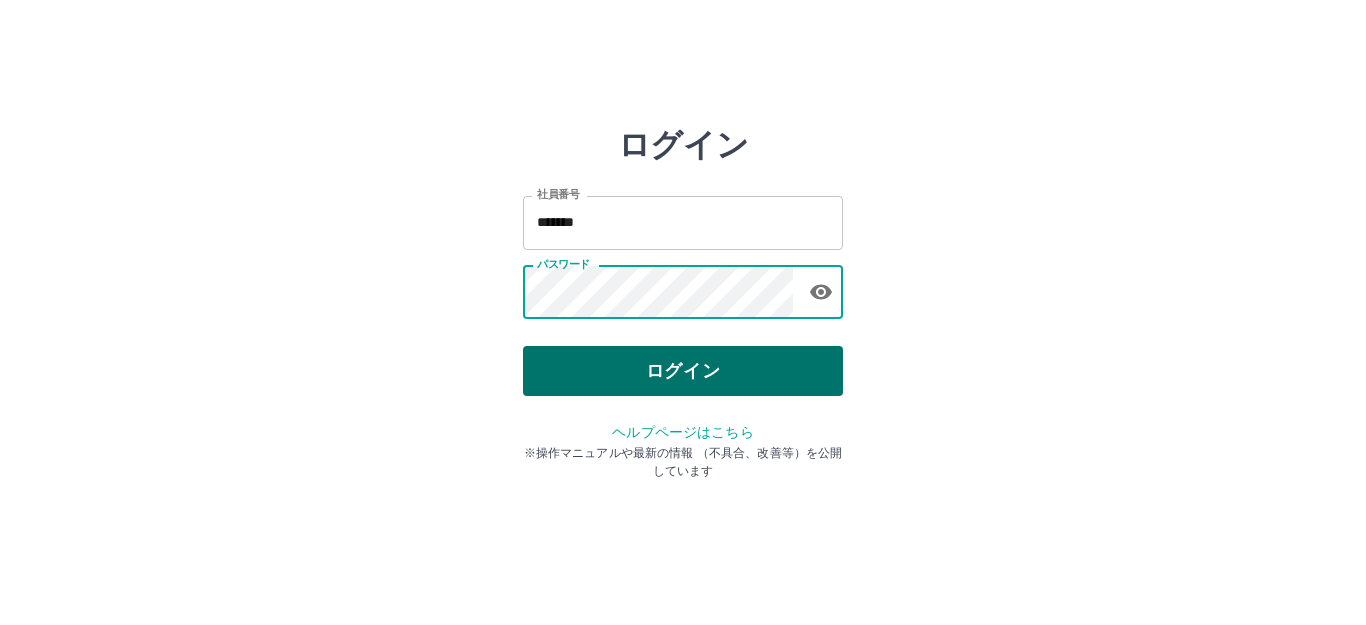 click on "ログイン" at bounding box center (683, 371) 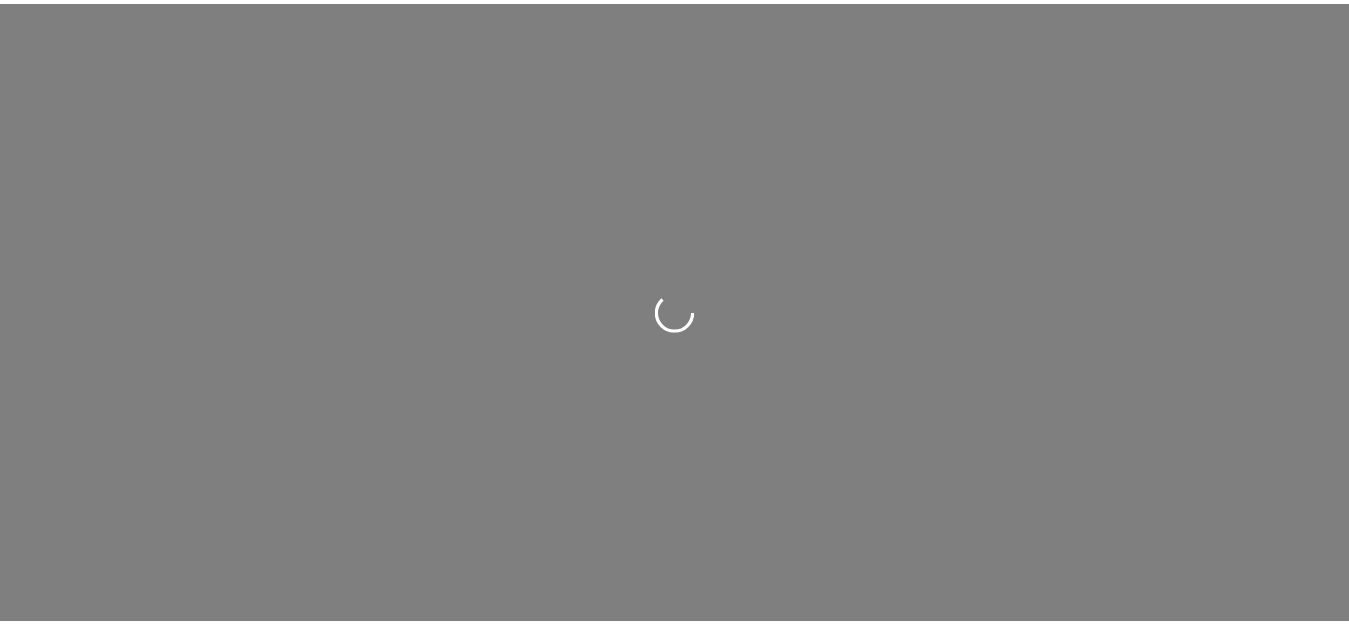 scroll, scrollTop: 0, scrollLeft: 0, axis: both 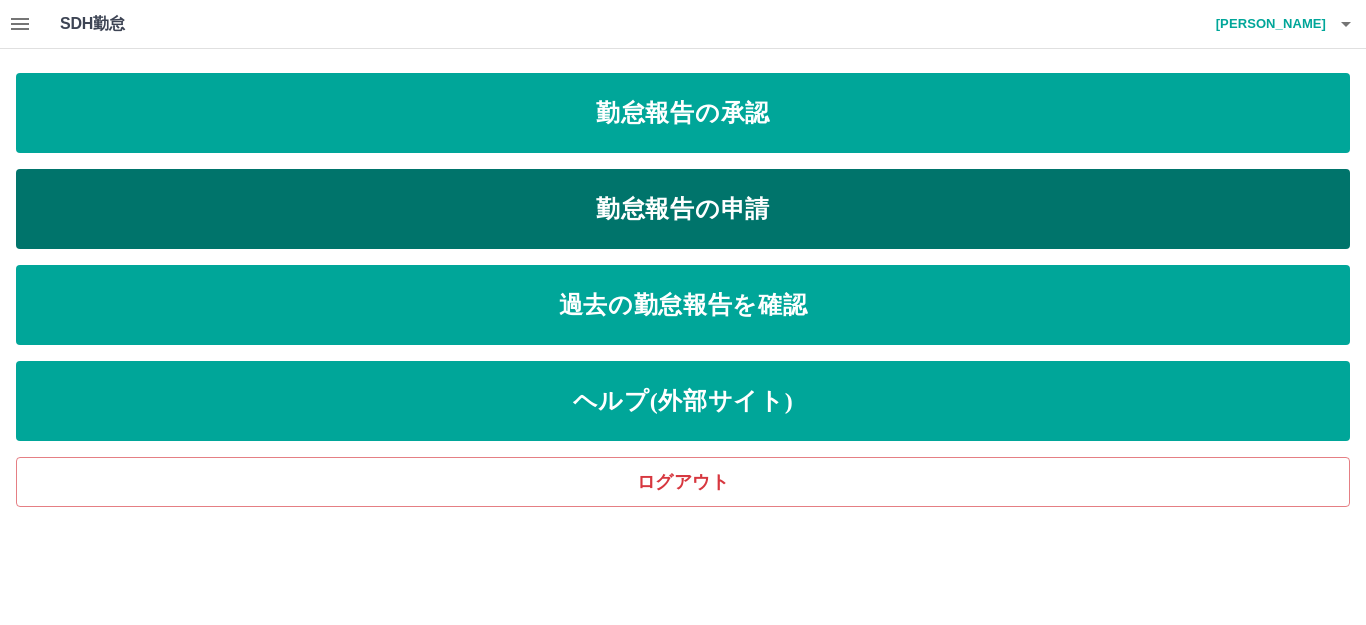 click on "勤怠報告の申請" at bounding box center [683, 209] 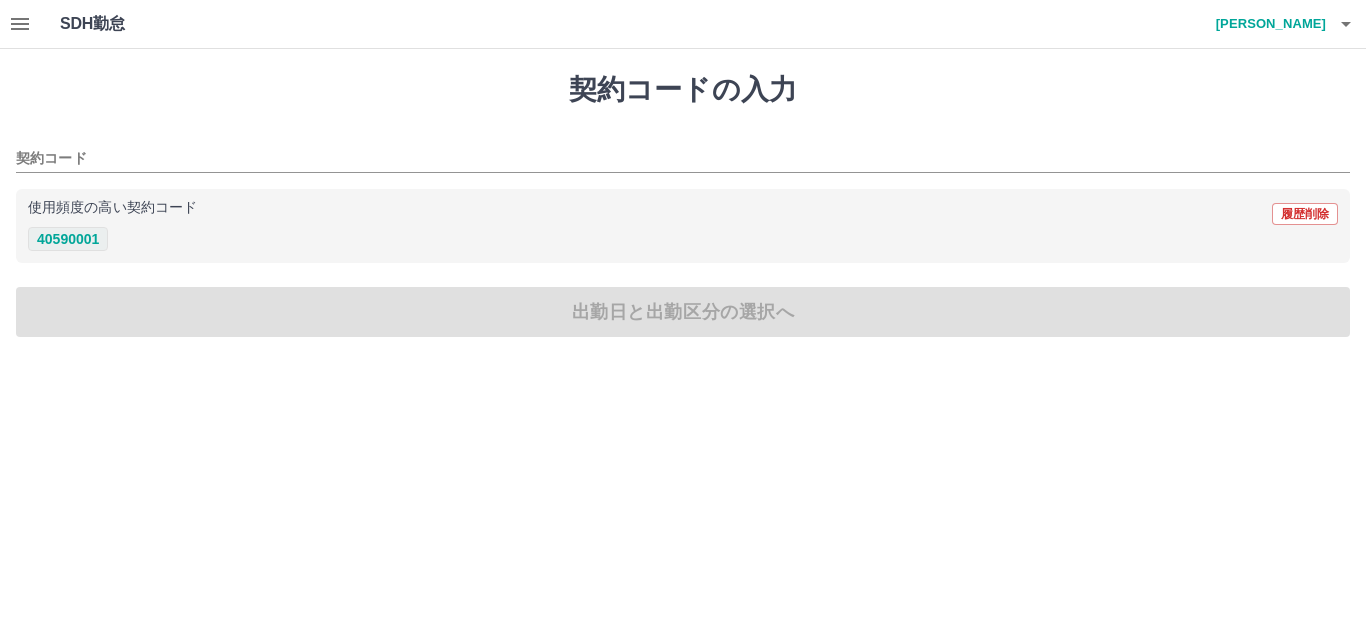 click on "40590001" at bounding box center (68, 239) 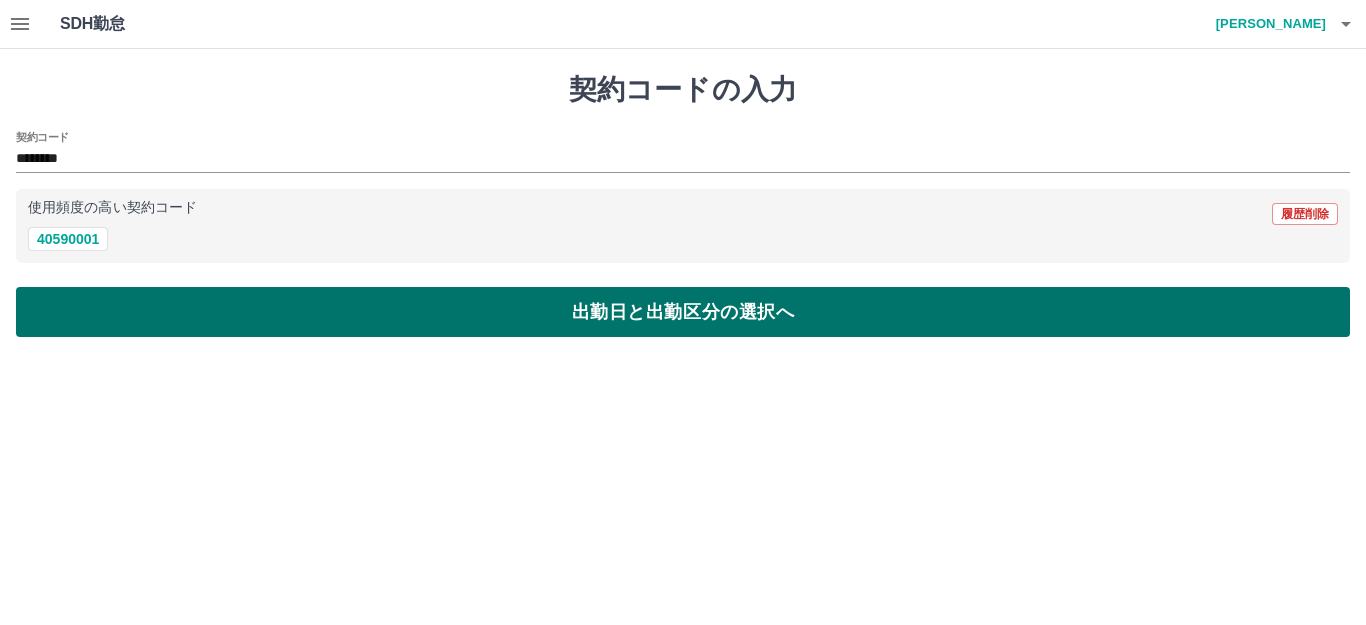 click on "出勤日と出勤区分の選択へ" at bounding box center [683, 312] 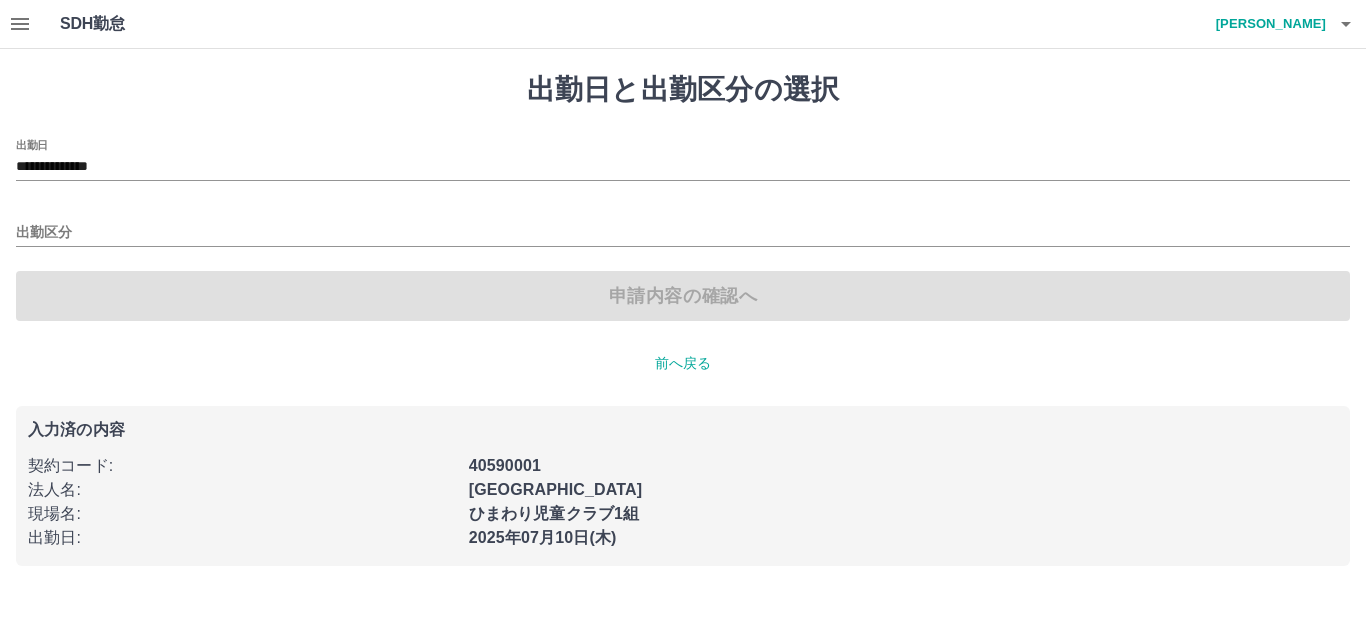 click on "出勤区分" at bounding box center [683, 226] 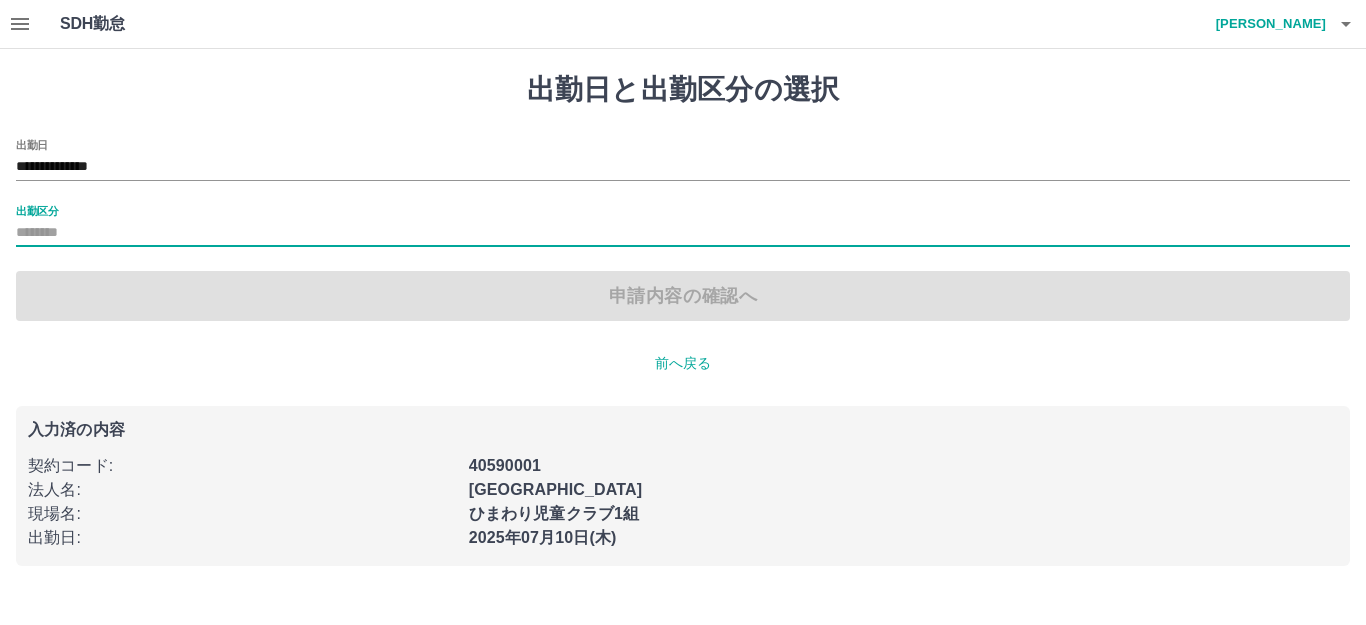 click on "出勤区分" at bounding box center [683, 233] 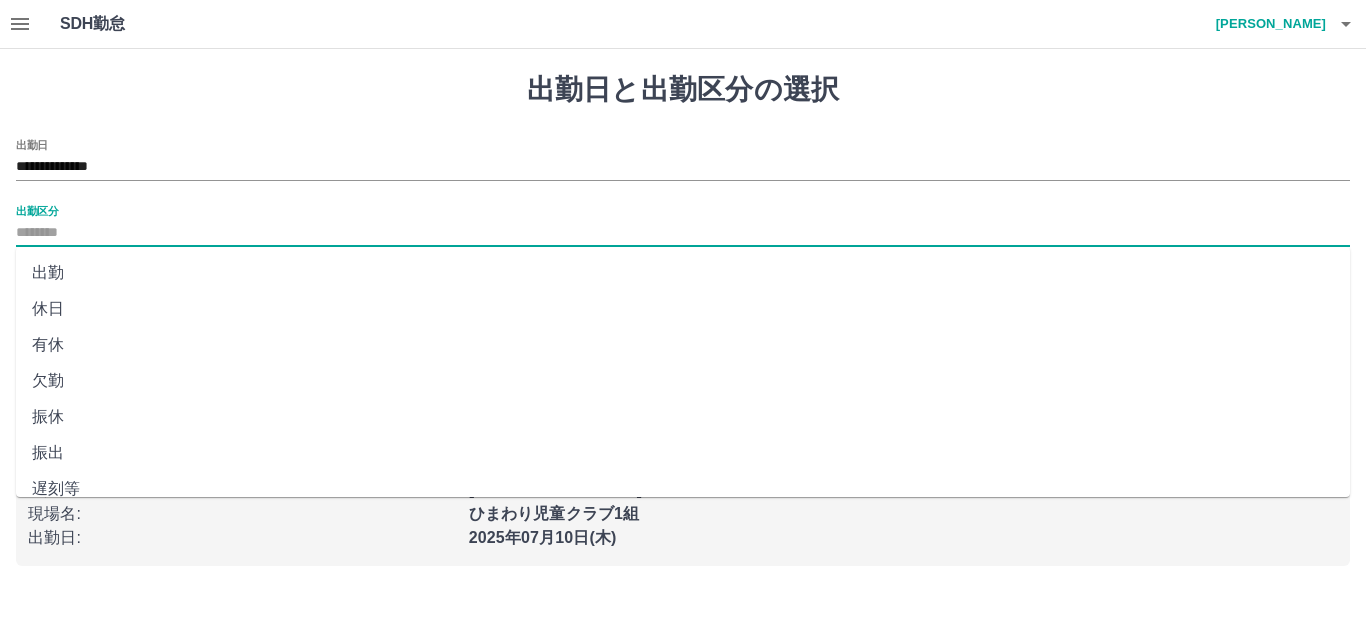 click on "出勤" at bounding box center [683, 273] 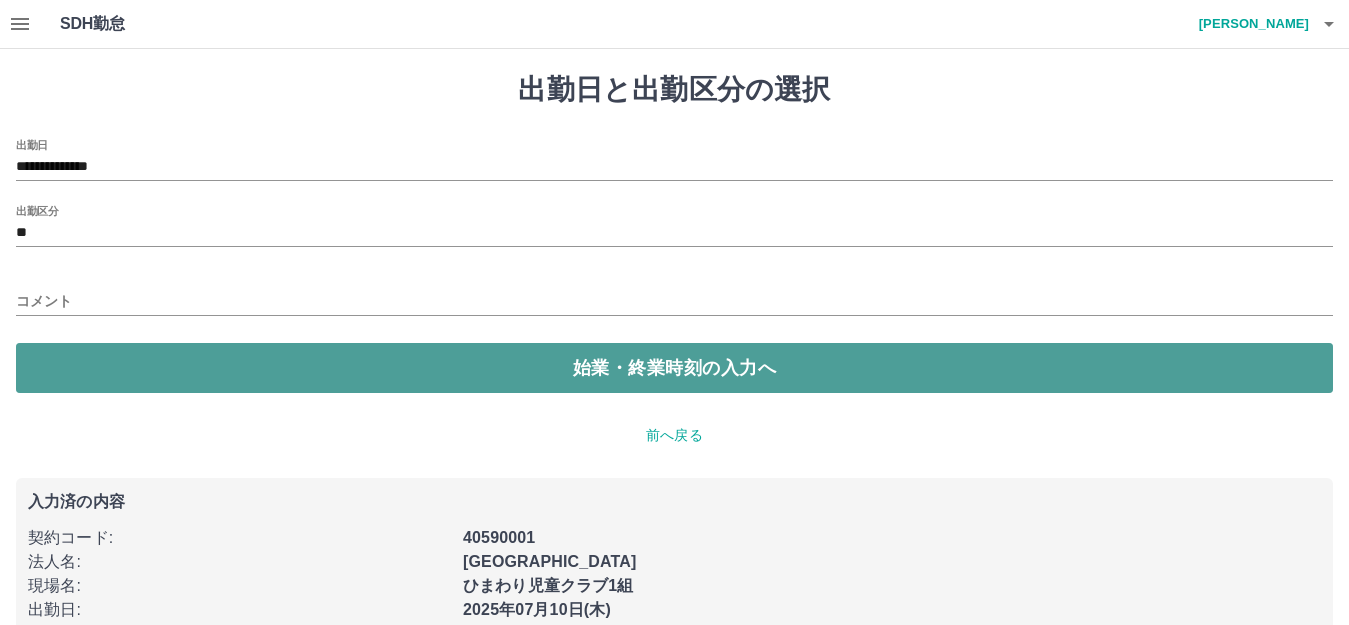 click on "始業・終業時刻の入力へ" at bounding box center [674, 368] 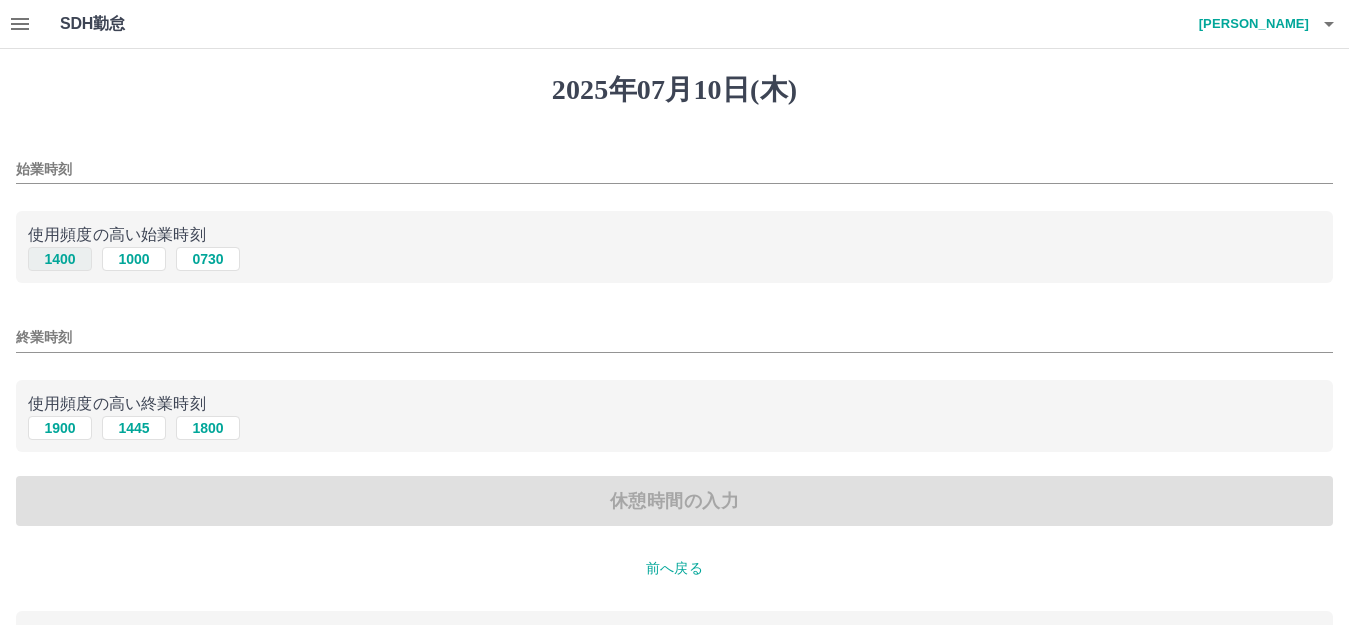 click on "1400" at bounding box center [60, 259] 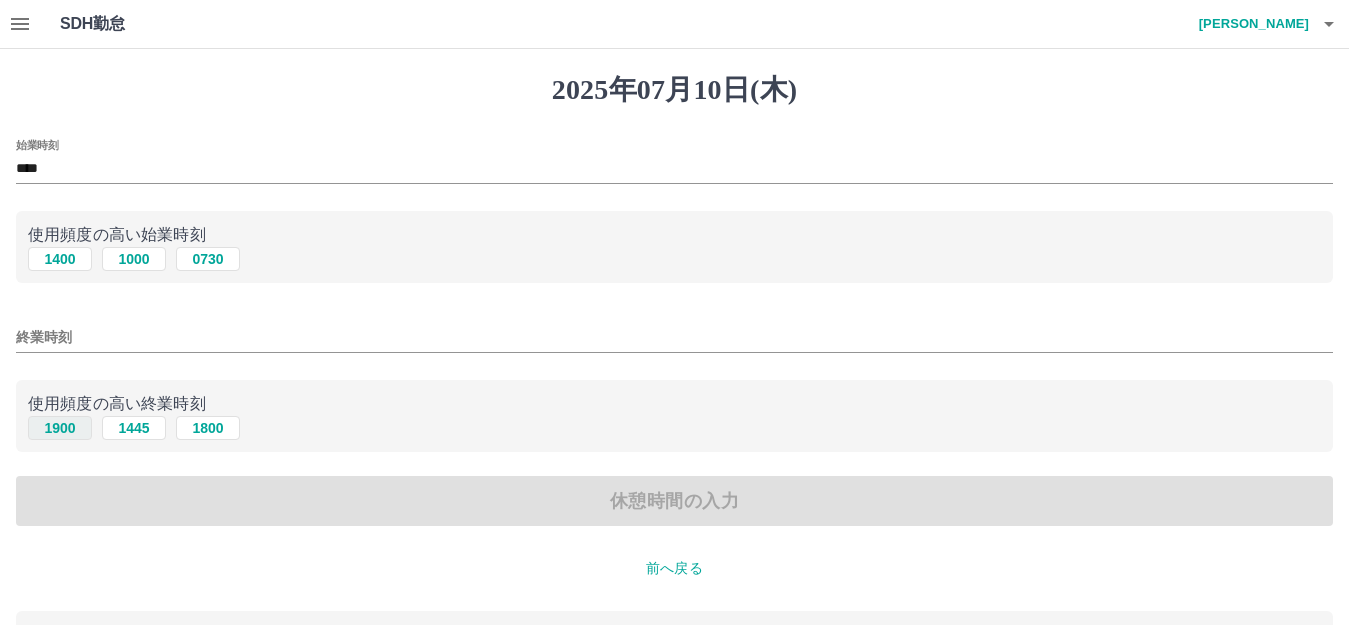 click on "1900" at bounding box center (60, 428) 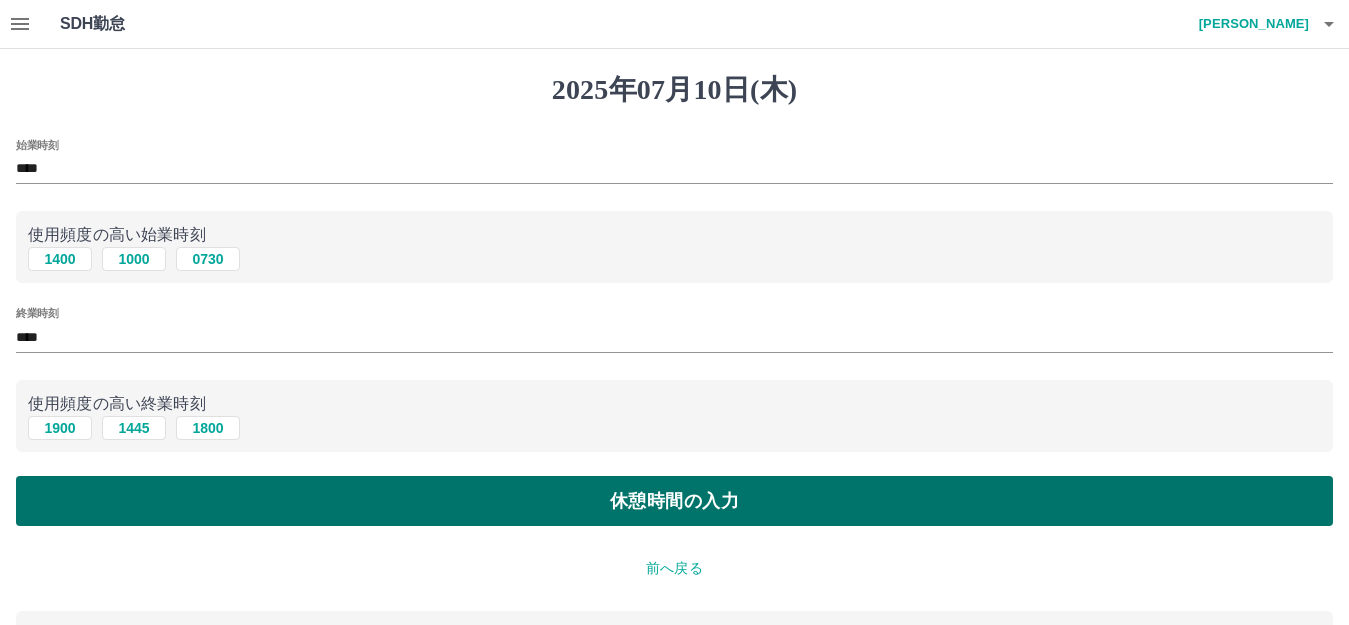 click on "休憩時間の入力" at bounding box center [674, 501] 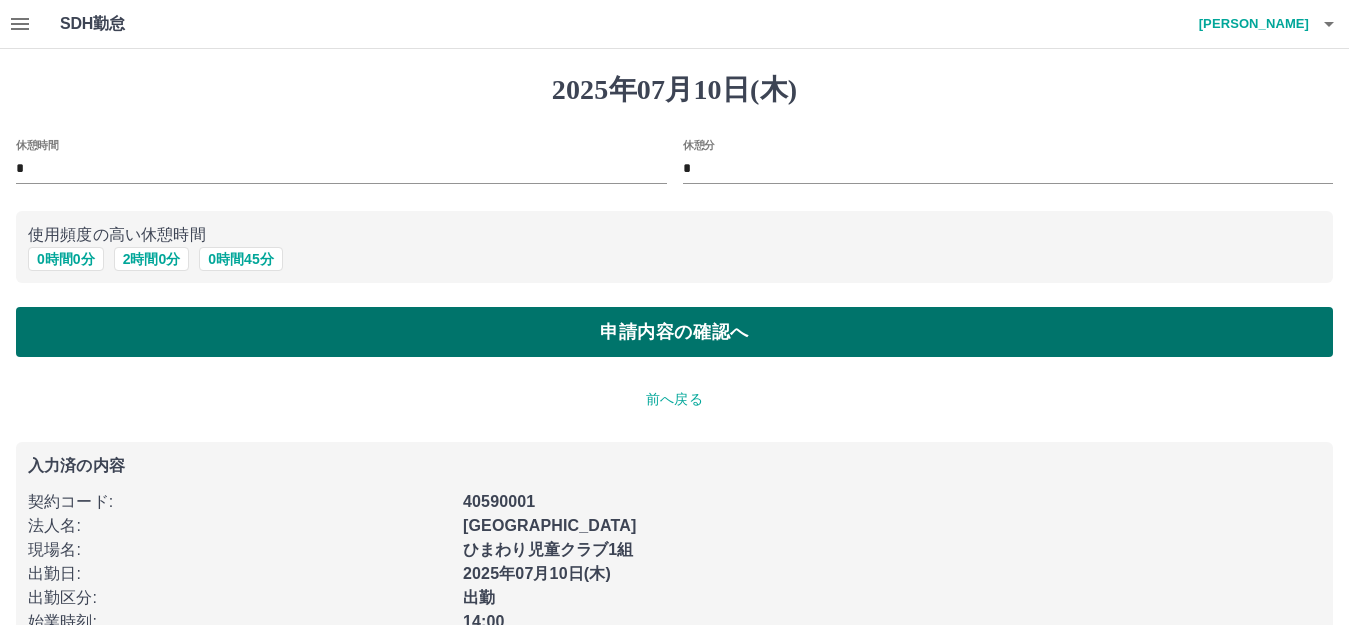 click on "申請内容の確認へ" at bounding box center [674, 332] 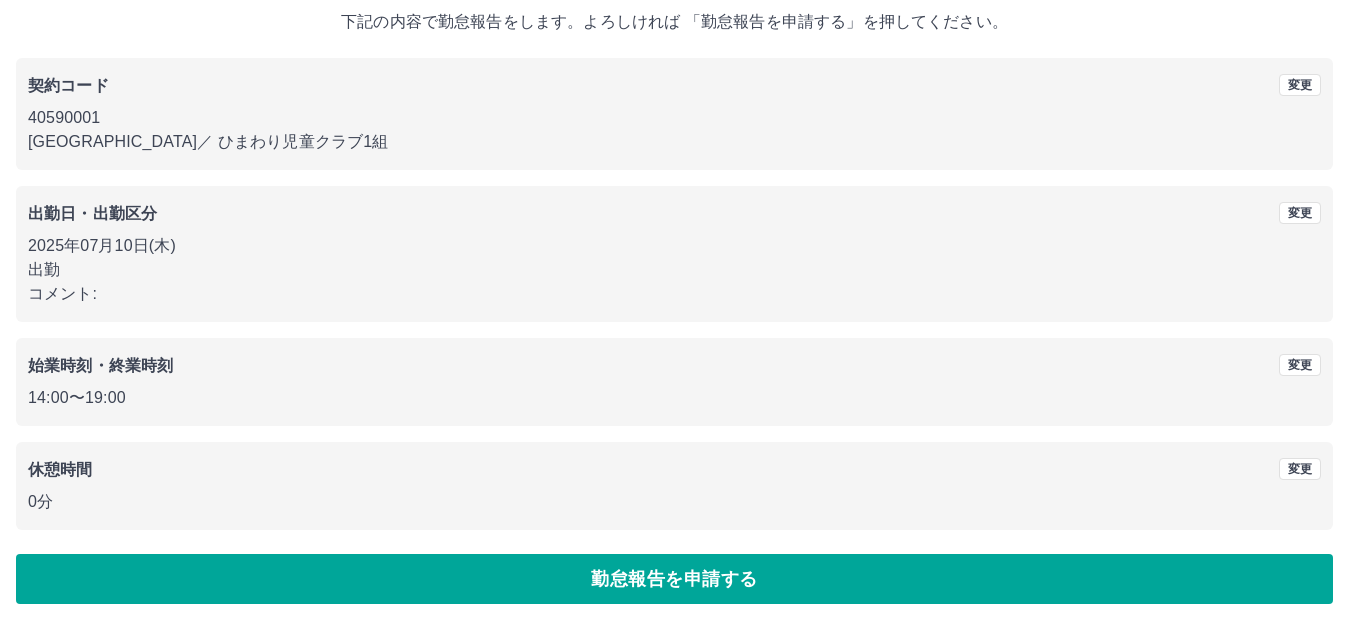 scroll, scrollTop: 124, scrollLeft: 0, axis: vertical 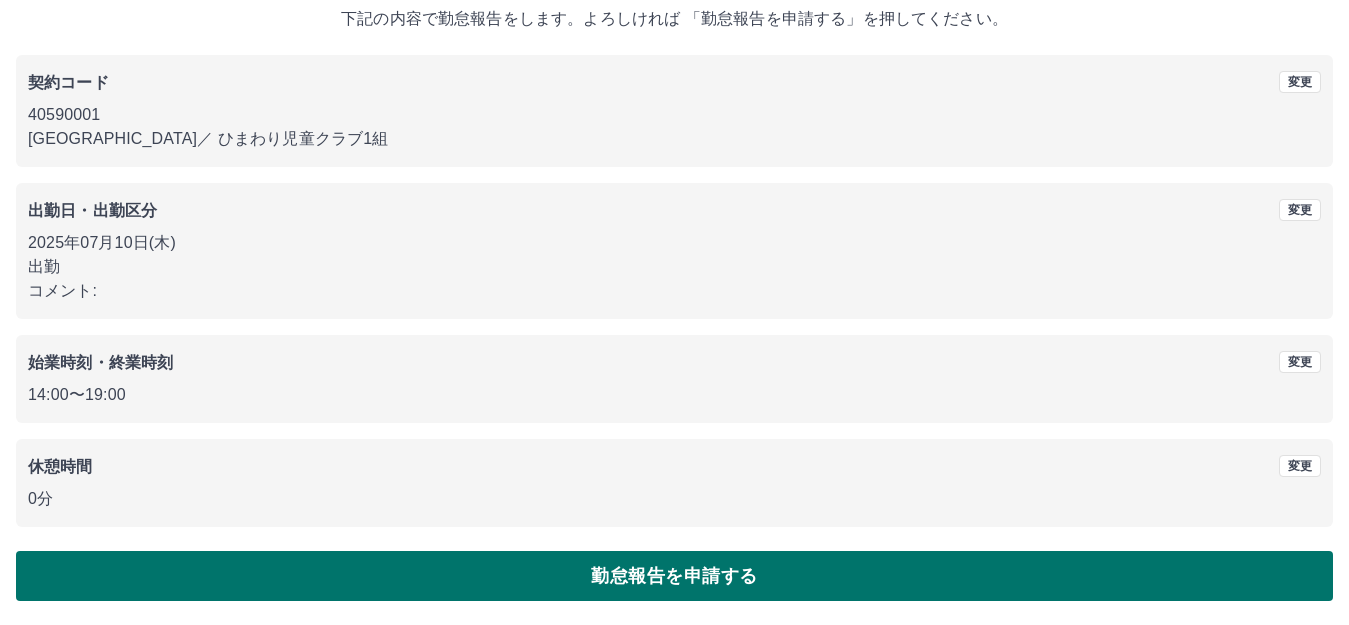 click on "勤怠報告を申請する" at bounding box center (674, 576) 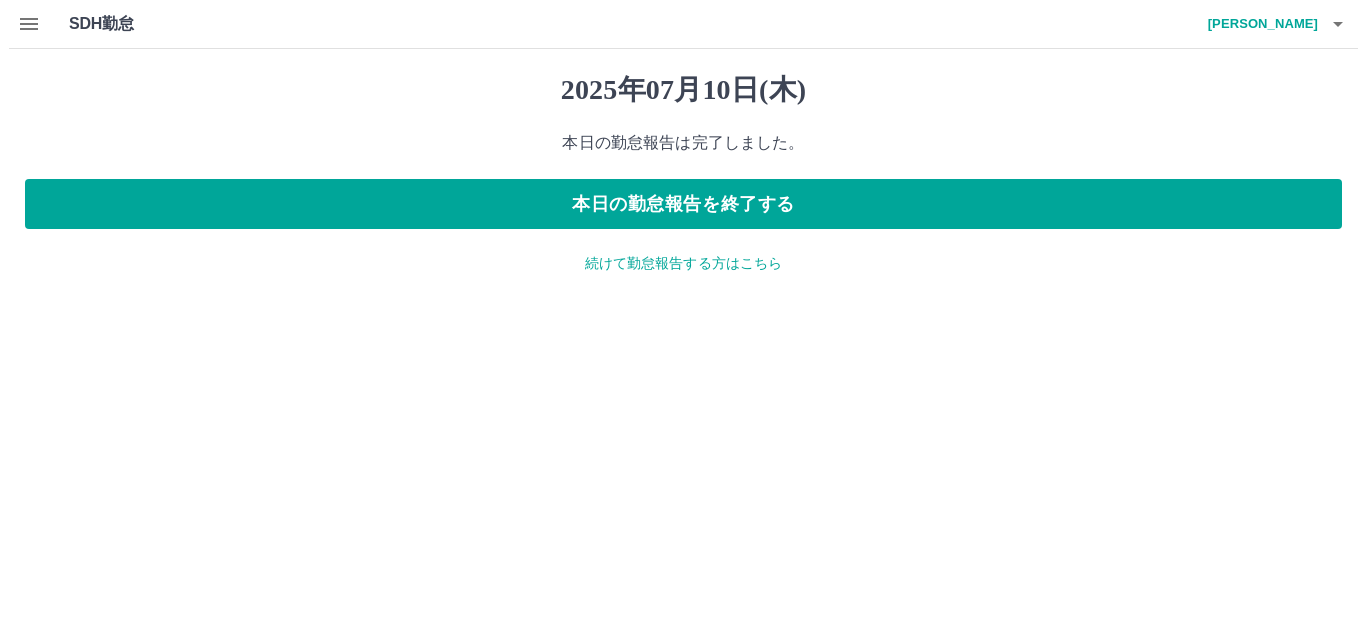 scroll, scrollTop: 0, scrollLeft: 0, axis: both 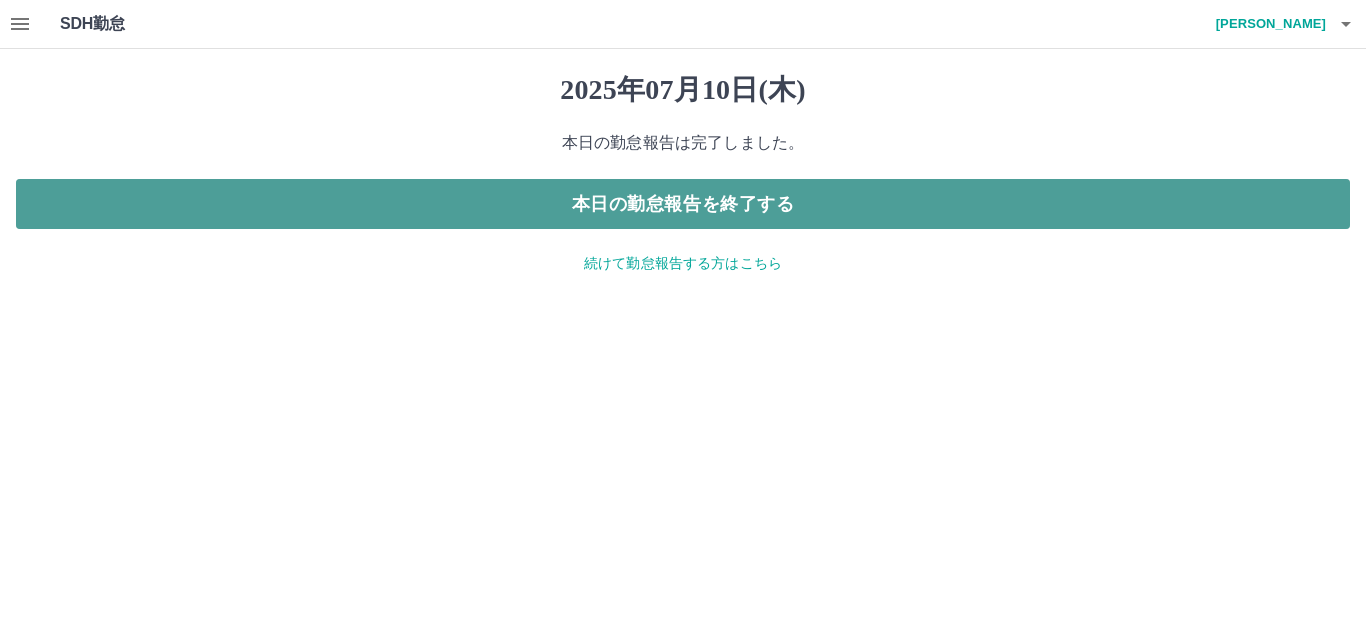 click on "本日の勤怠報告を終了する" at bounding box center [683, 204] 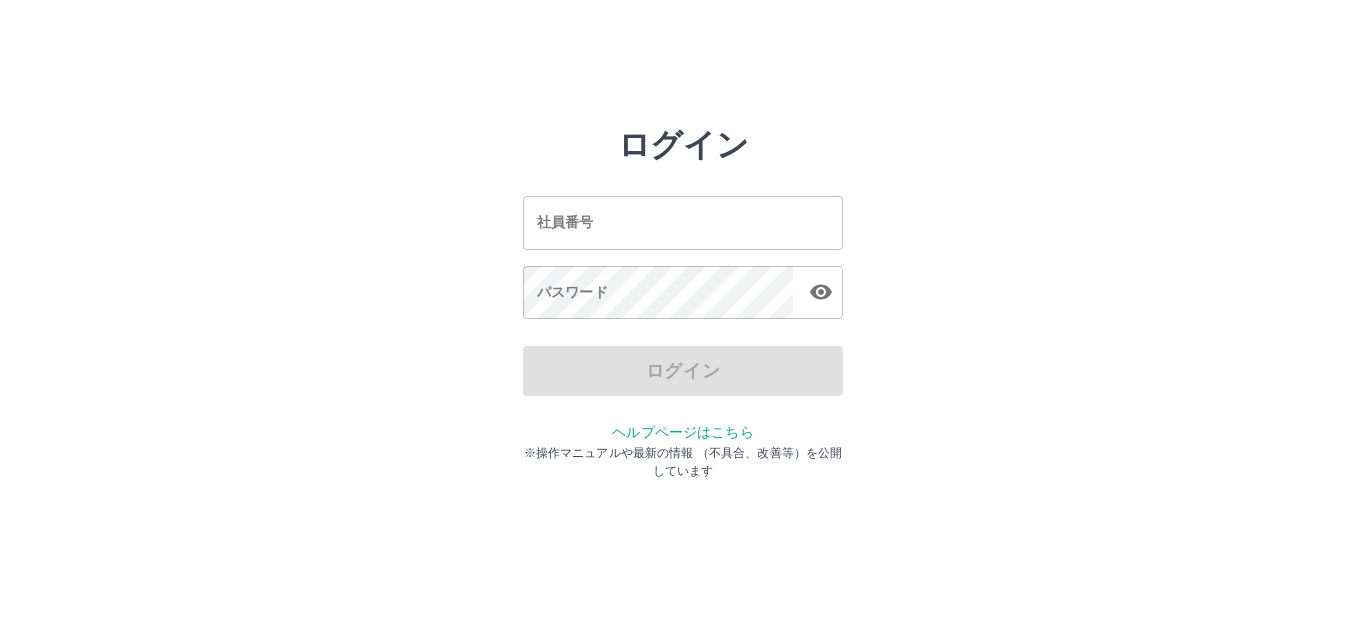 scroll, scrollTop: 0, scrollLeft: 0, axis: both 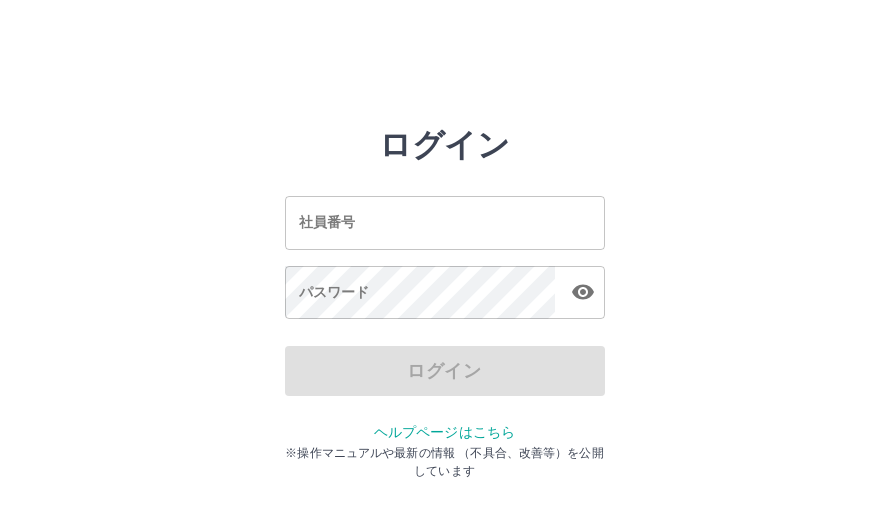 drag, startPoint x: 674, startPoint y: 139, endPoint x: 626, endPoint y: 123, distance: 50.596443 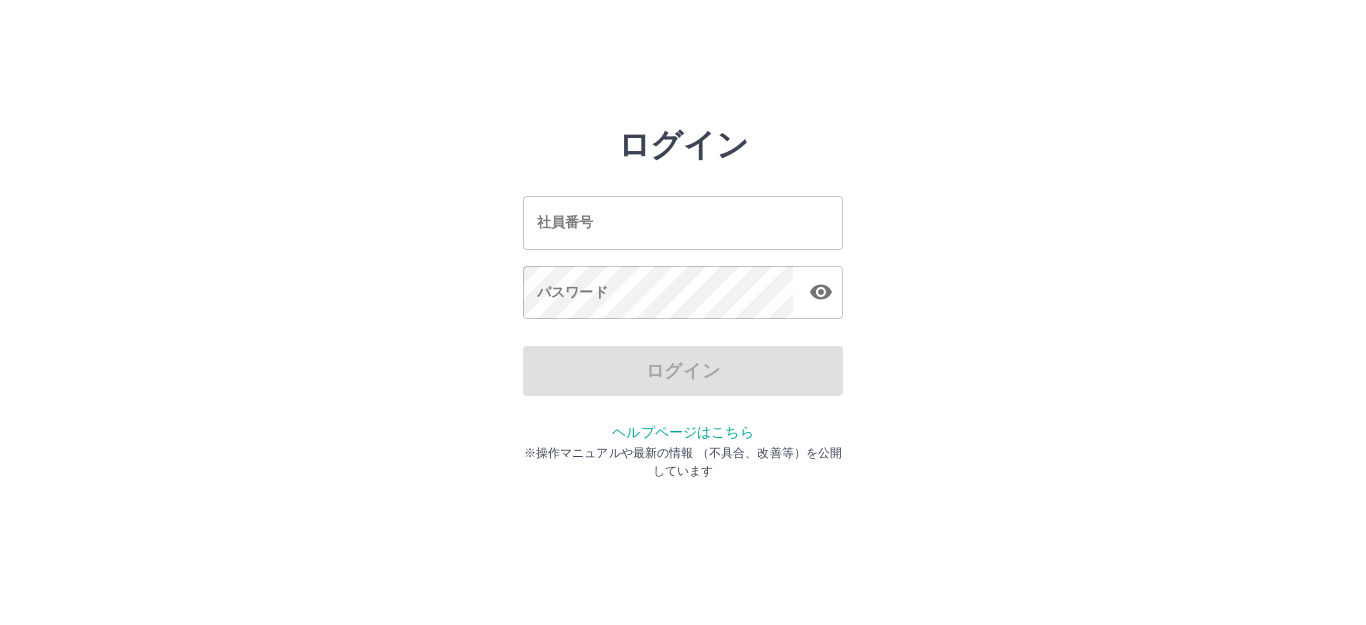 click on "社員番号" at bounding box center (683, 222) 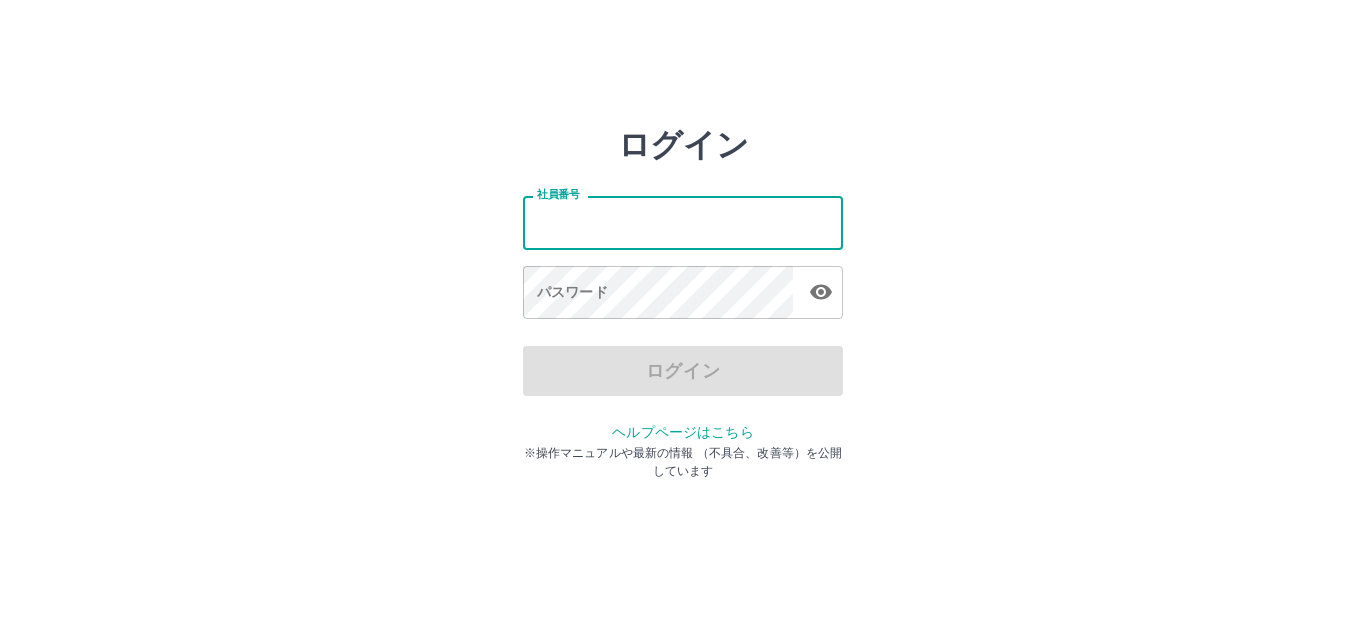 type on "*******" 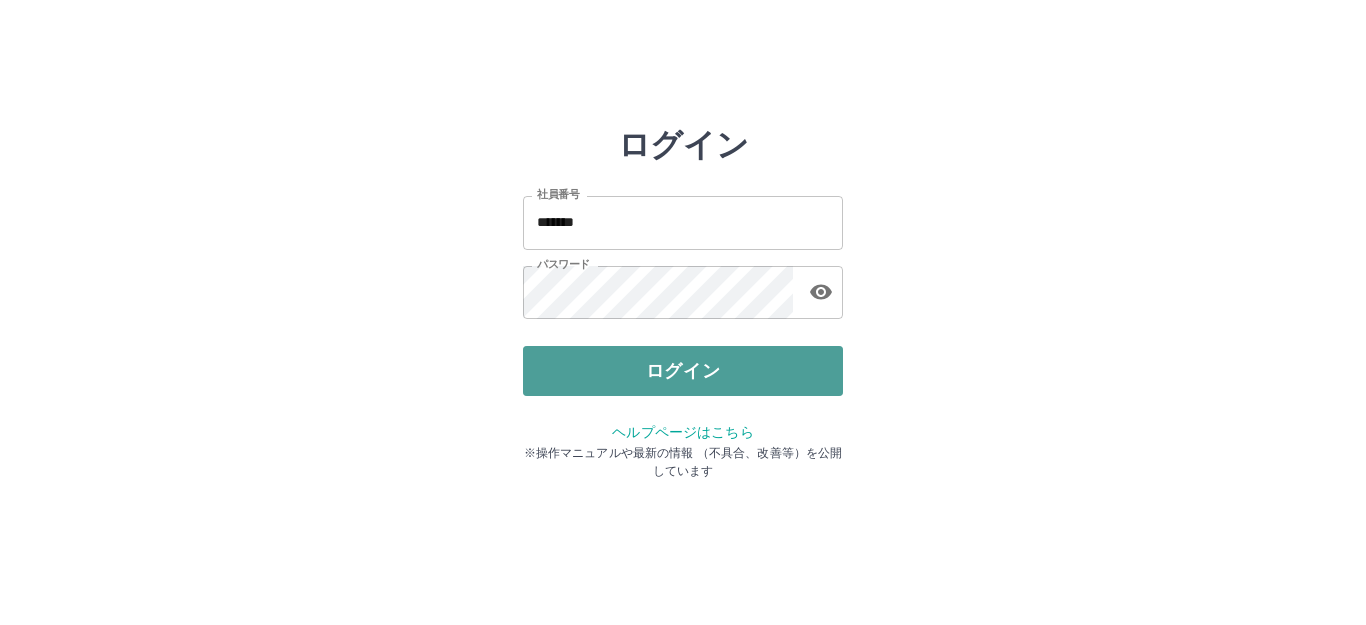 click on "ログイン" at bounding box center (683, 371) 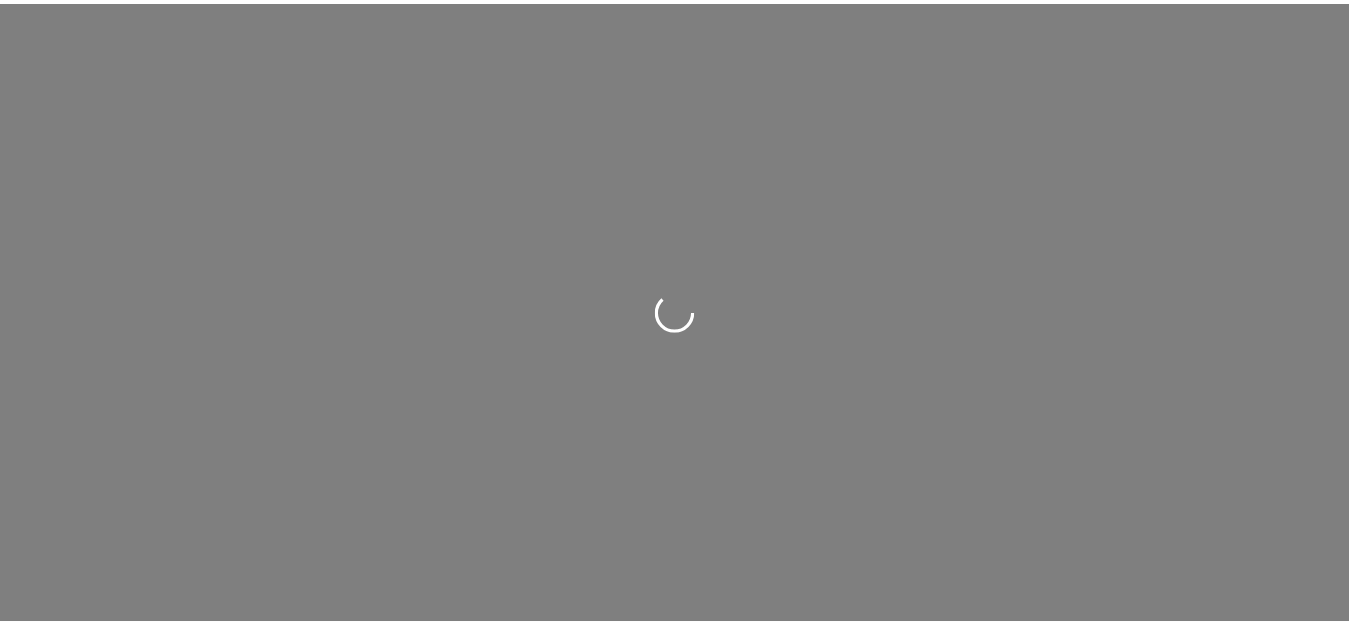 scroll, scrollTop: 0, scrollLeft: 0, axis: both 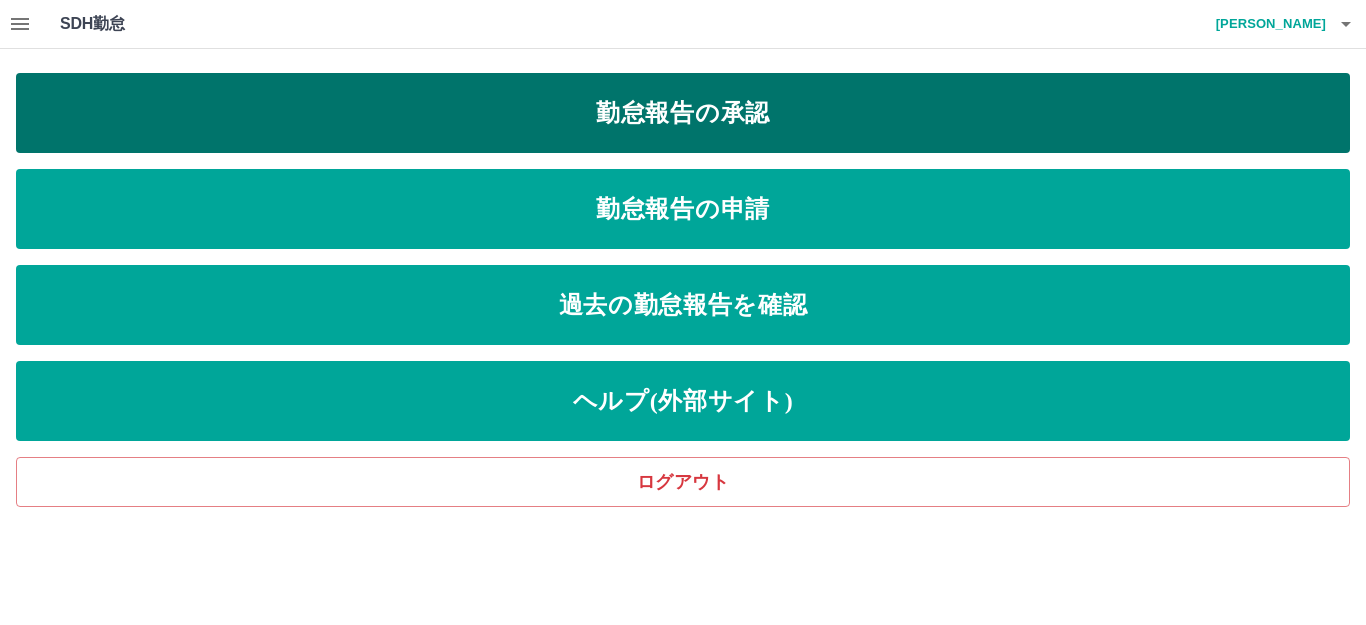 click on "勤怠報告の承認" at bounding box center (683, 113) 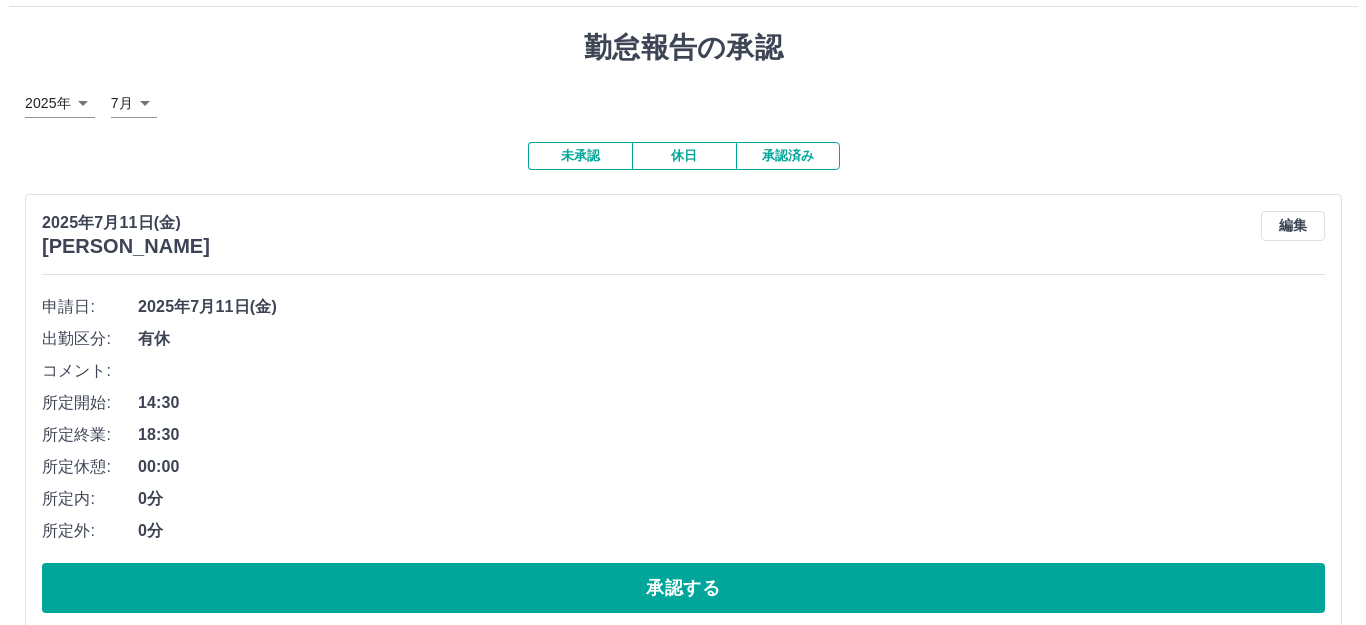 scroll, scrollTop: 0, scrollLeft: 0, axis: both 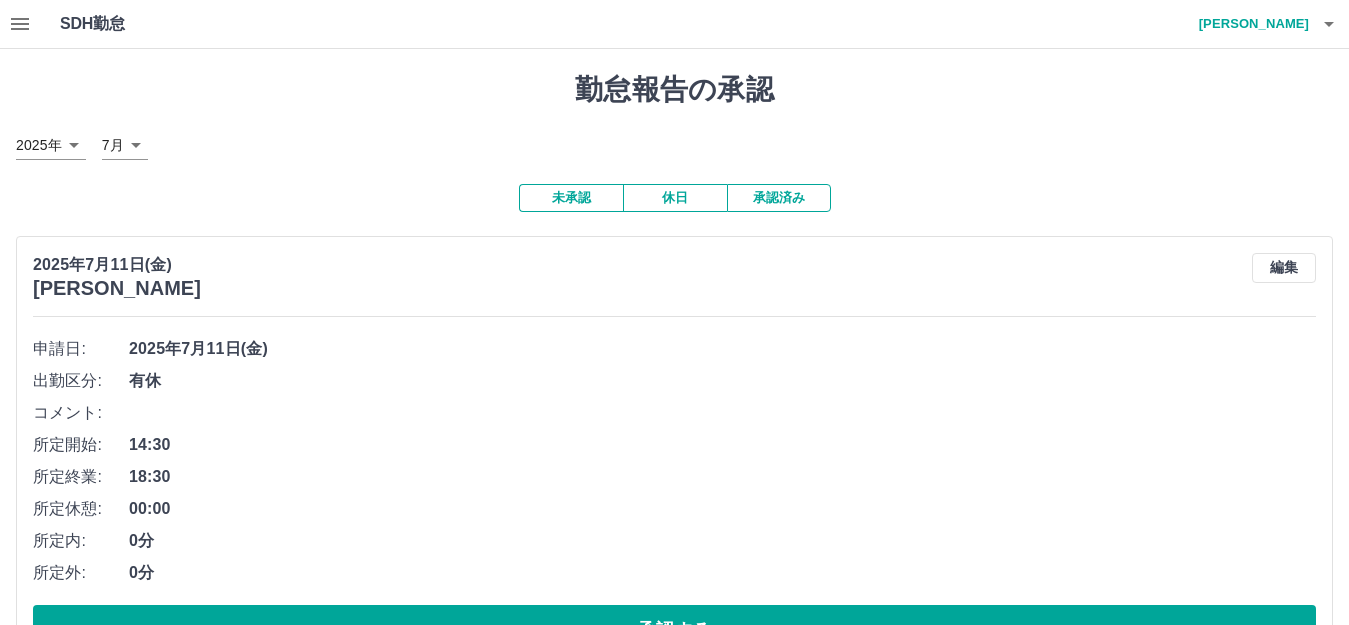 click 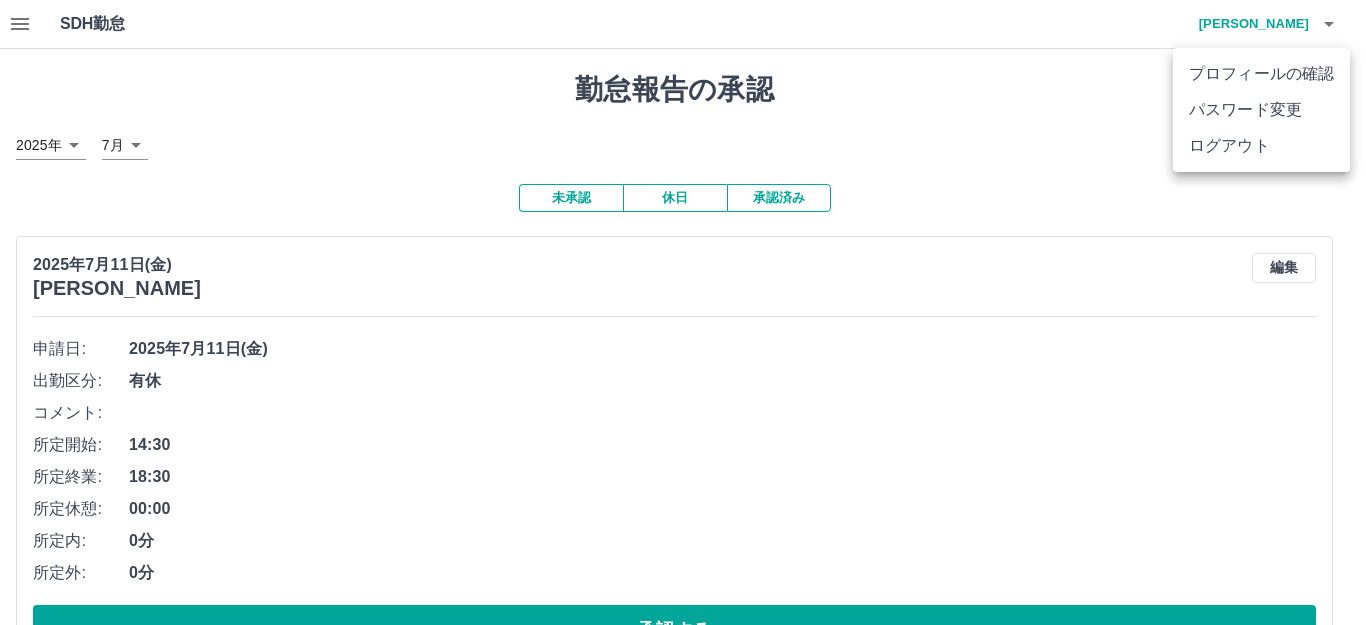 click on "ログアウト" at bounding box center [1261, 146] 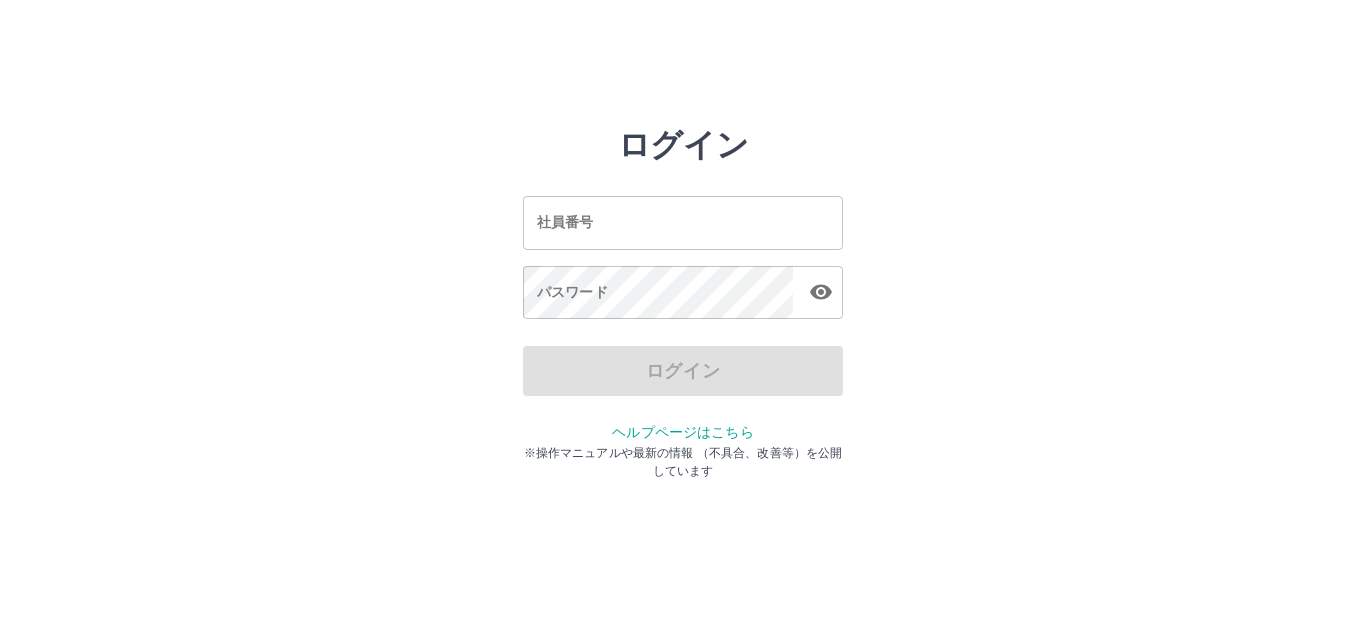 scroll, scrollTop: 0, scrollLeft: 0, axis: both 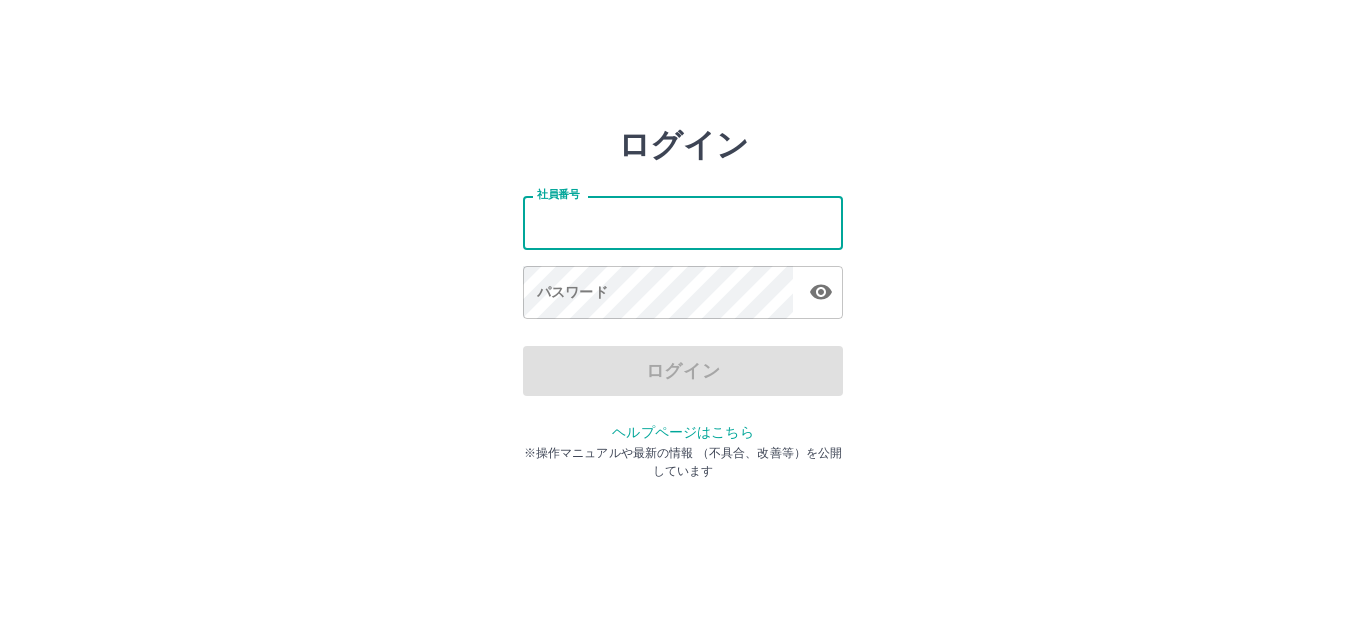 type on "*******" 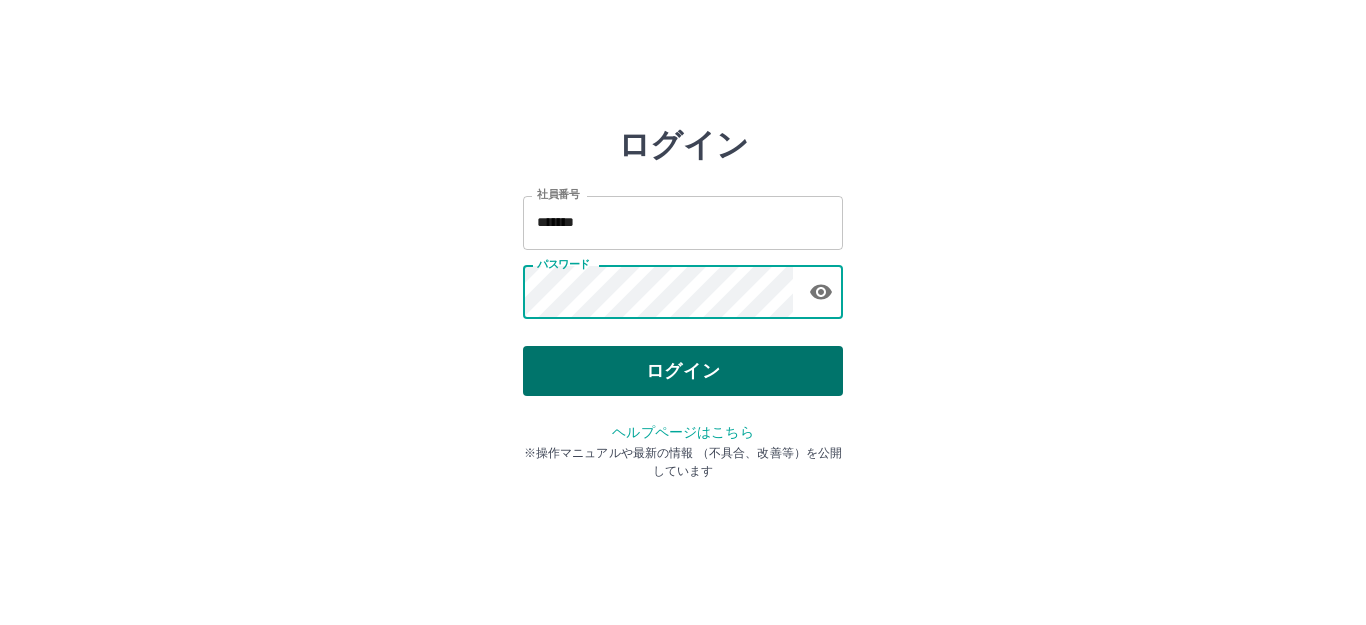 click on "ログイン" at bounding box center [683, 371] 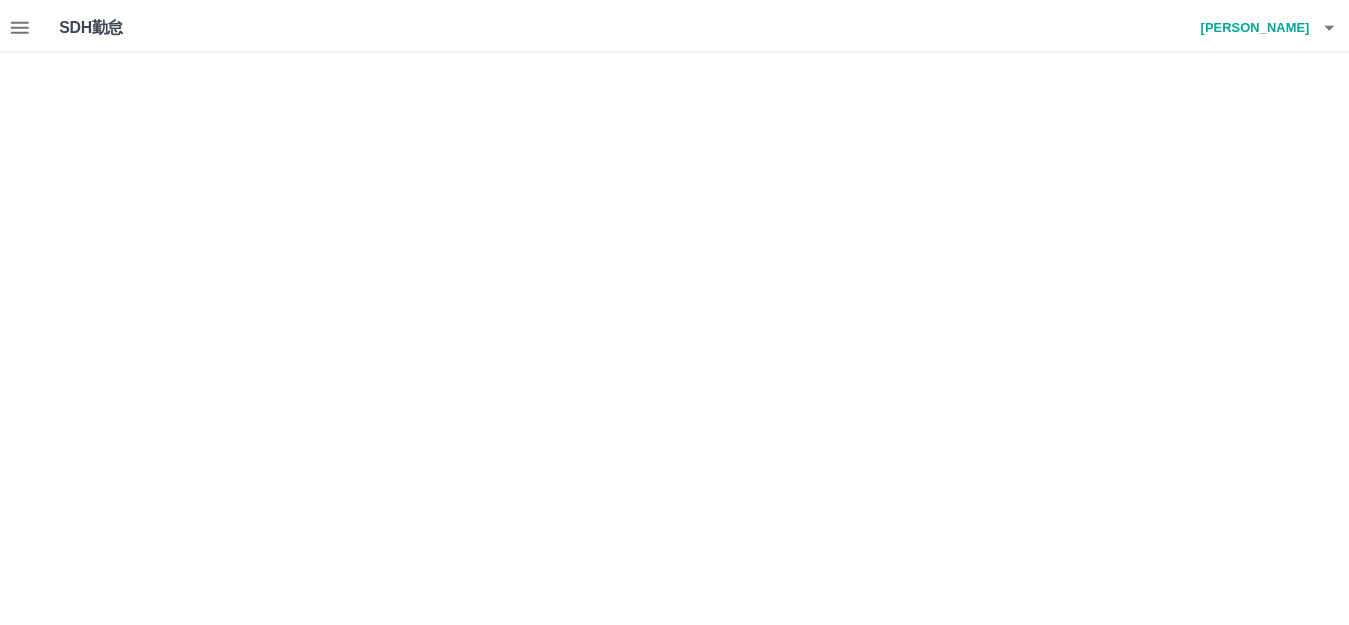 scroll, scrollTop: 0, scrollLeft: 0, axis: both 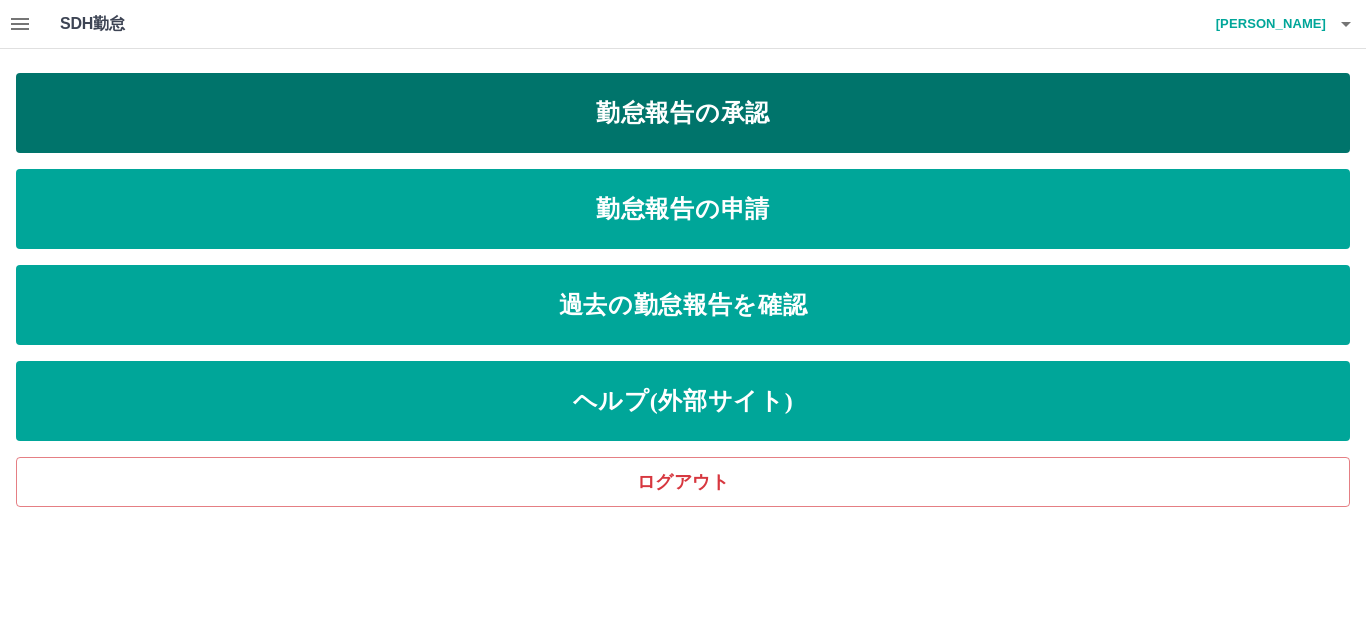 click on "勤怠報告の承認" at bounding box center (683, 113) 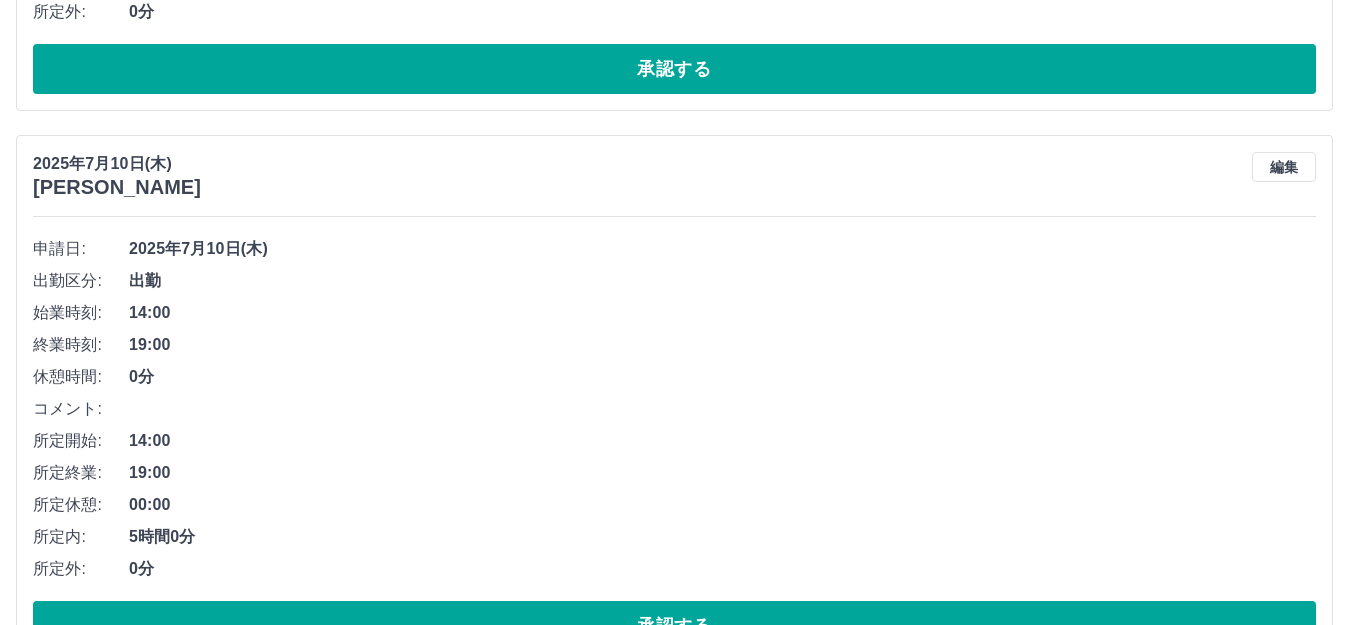 scroll, scrollTop: 1000, scrollLeft: 0, axis: vertical 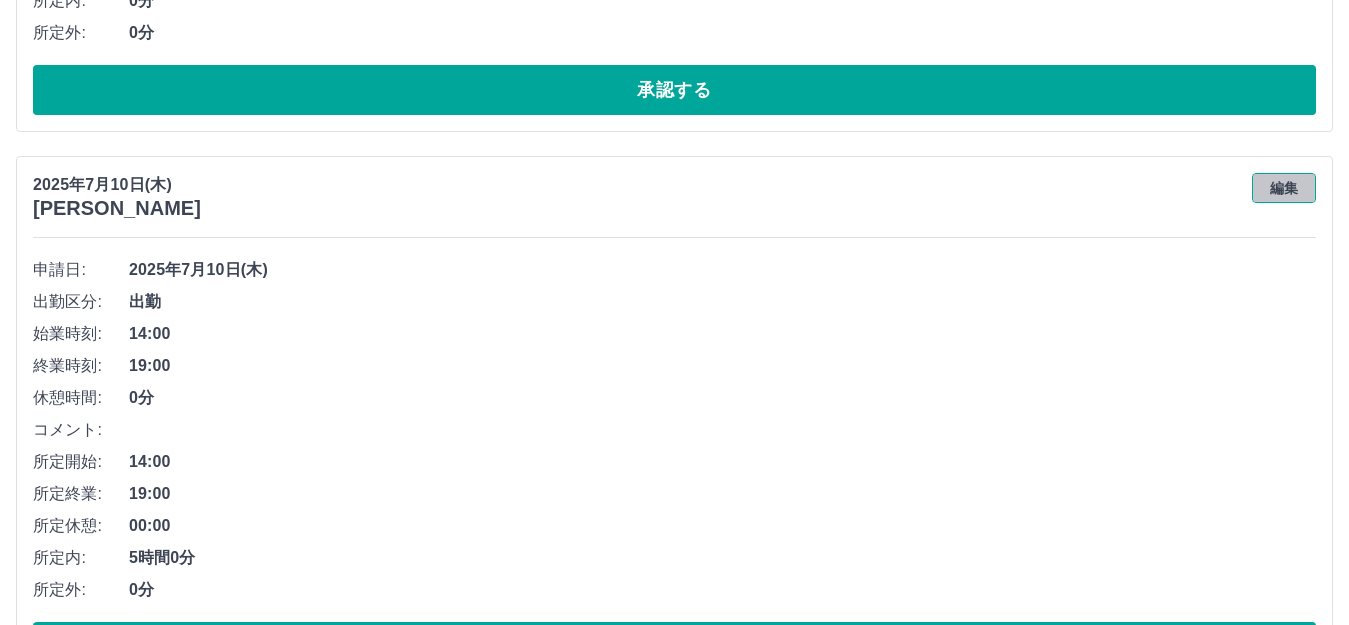 click on "編集" at bounding box center [1284, 188] 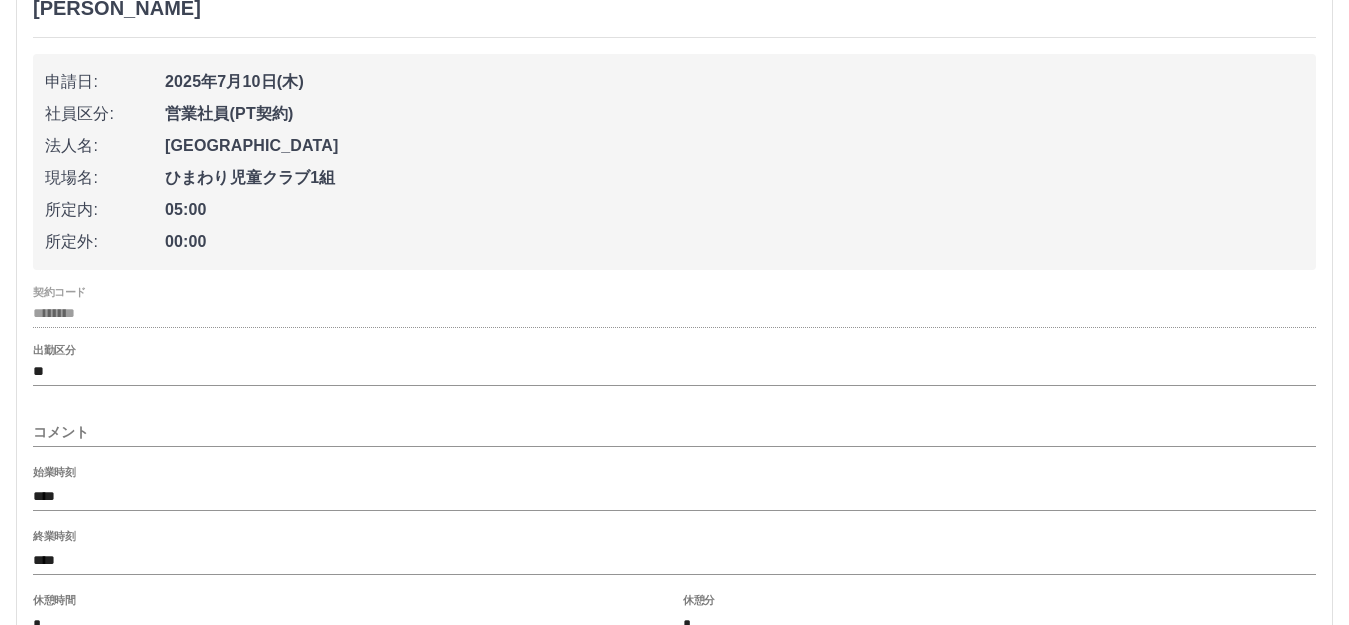 scroll, scrollTop: 1500, scrollLeft: 0, axis: vertical 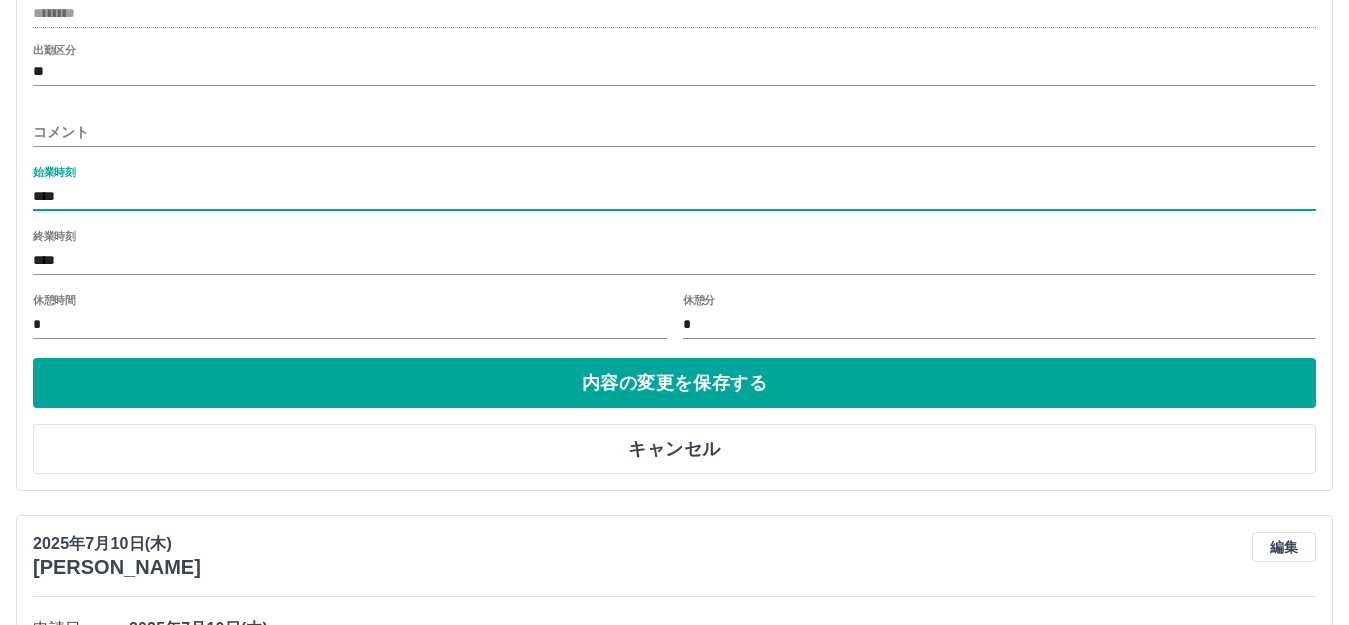 click on "****" at bounding box center [674, 196] 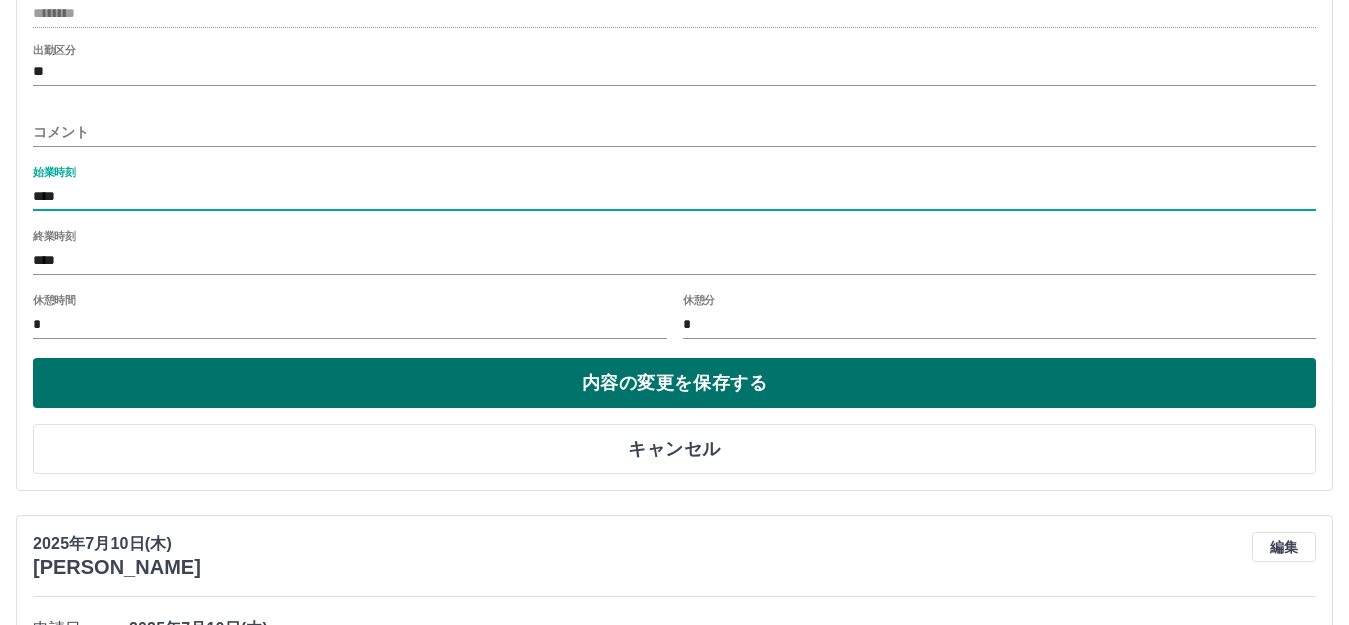 type on "****" 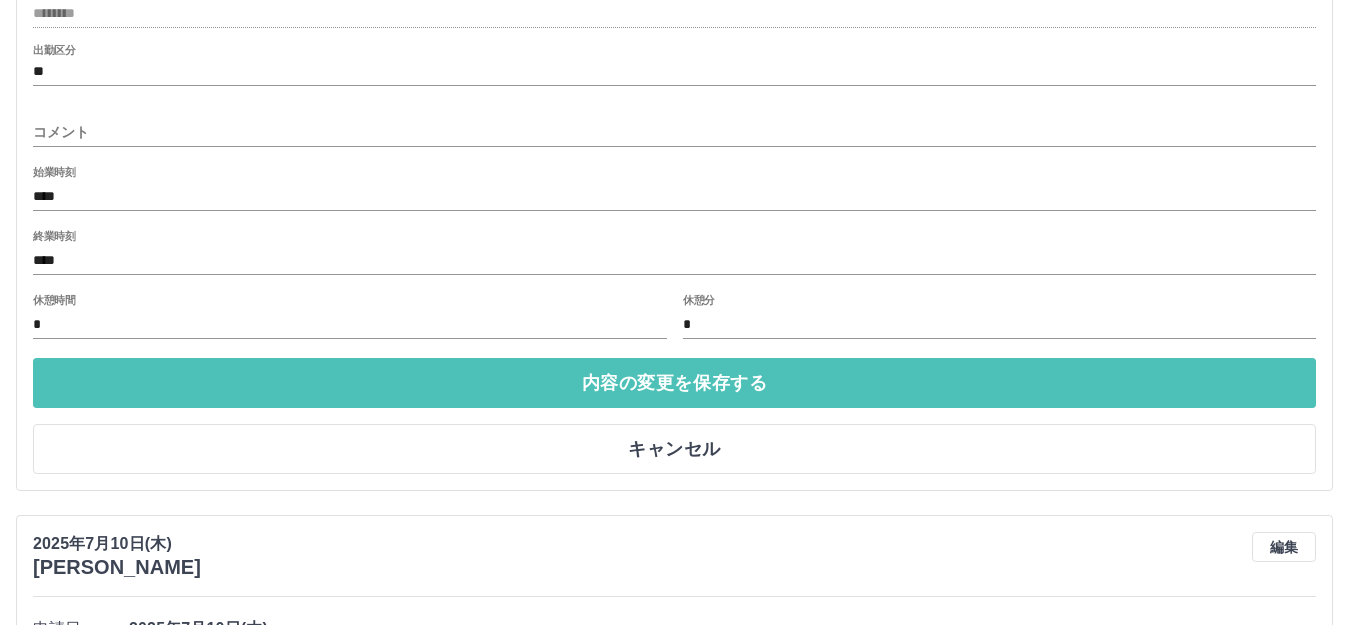 click on "内容の変更を保存する" at bounding box center (674, 383) 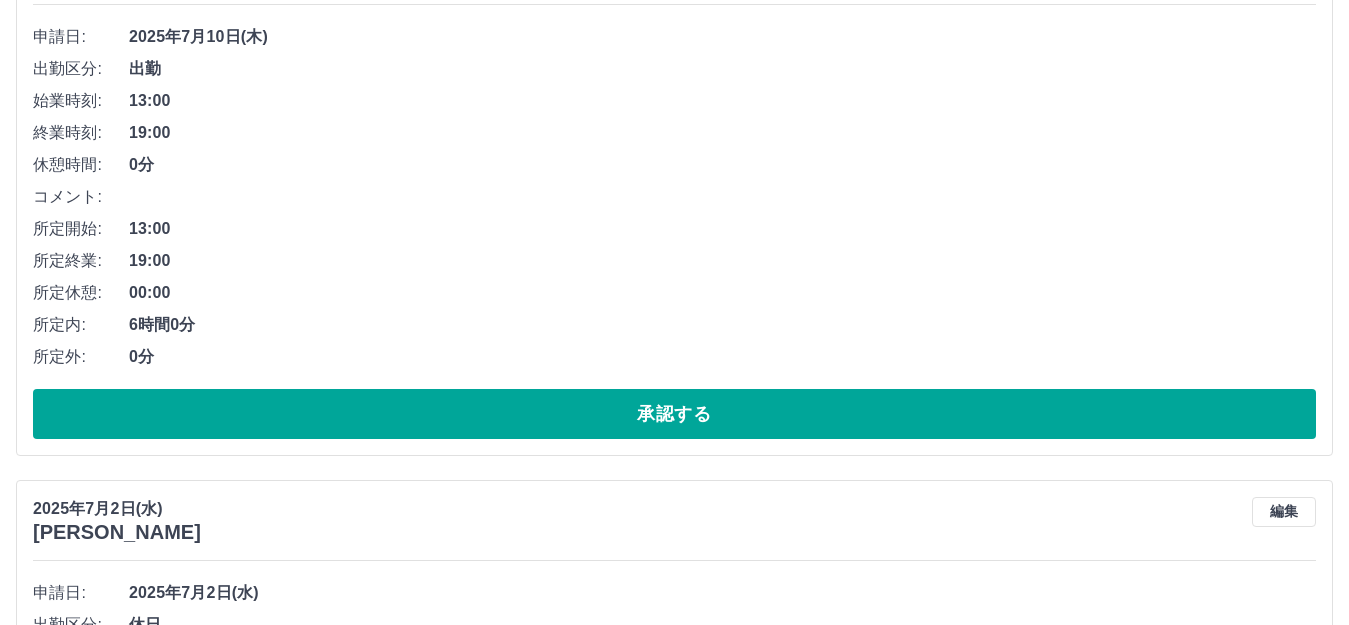 scroll, scrollTop: 2727, scrollLeft: 0, axis: vertical 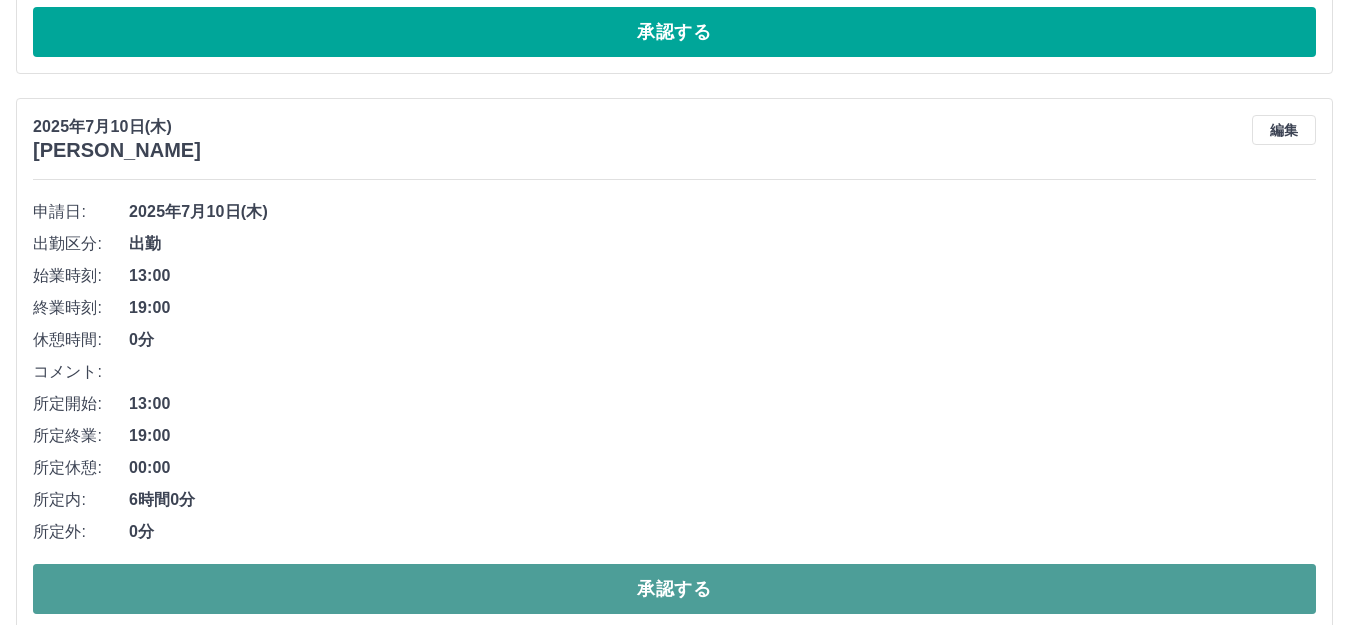 click on "承認する" at bounding box center (674, 589) 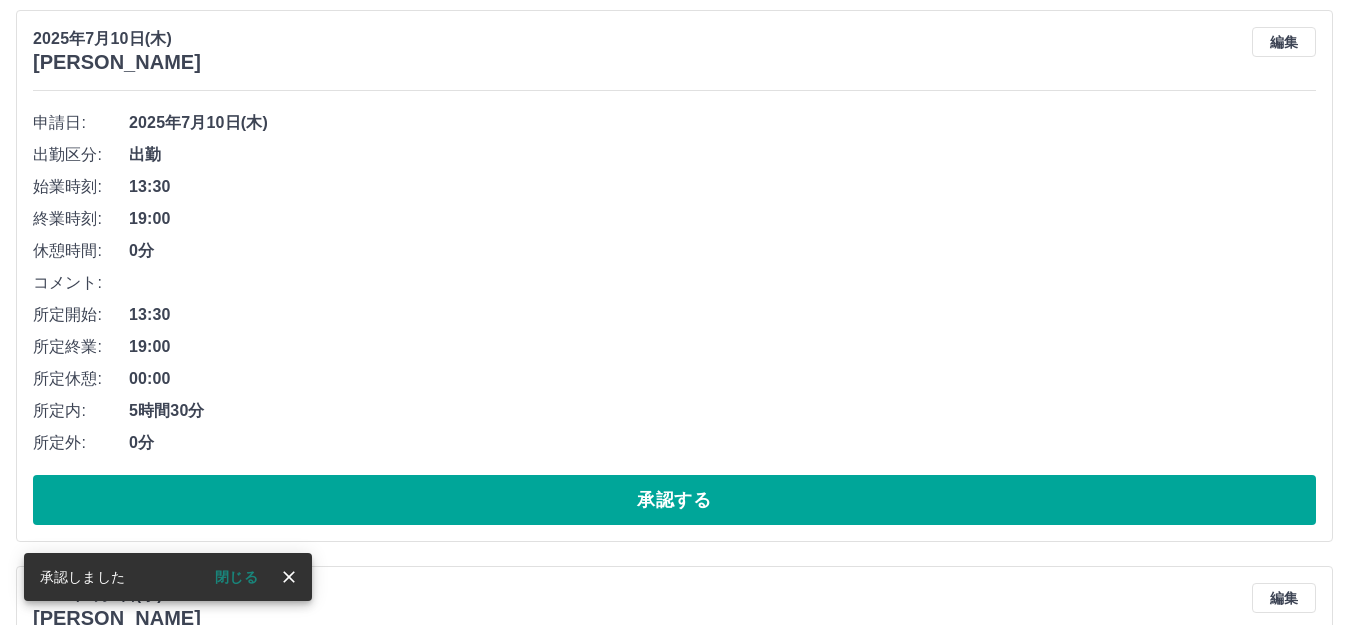 scroll, scrollTop: 2271, scrollLeft: 0, axis: vertical 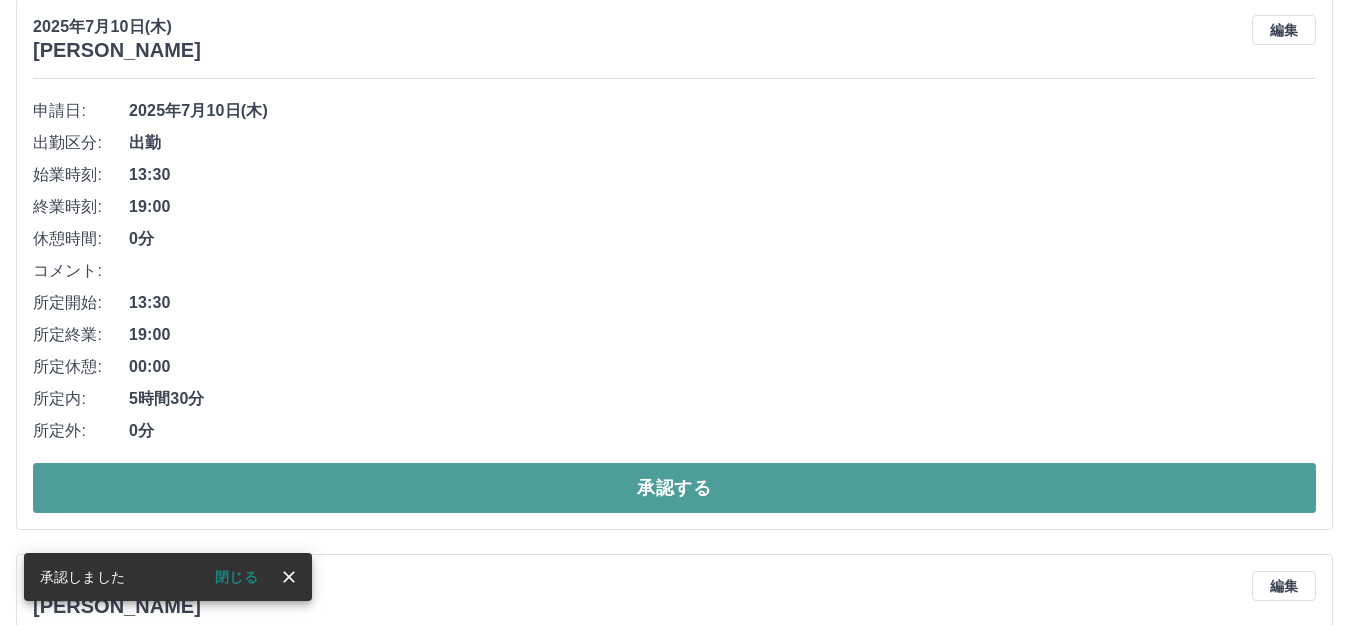 click on "承認する" at bounding box center (674, 488) 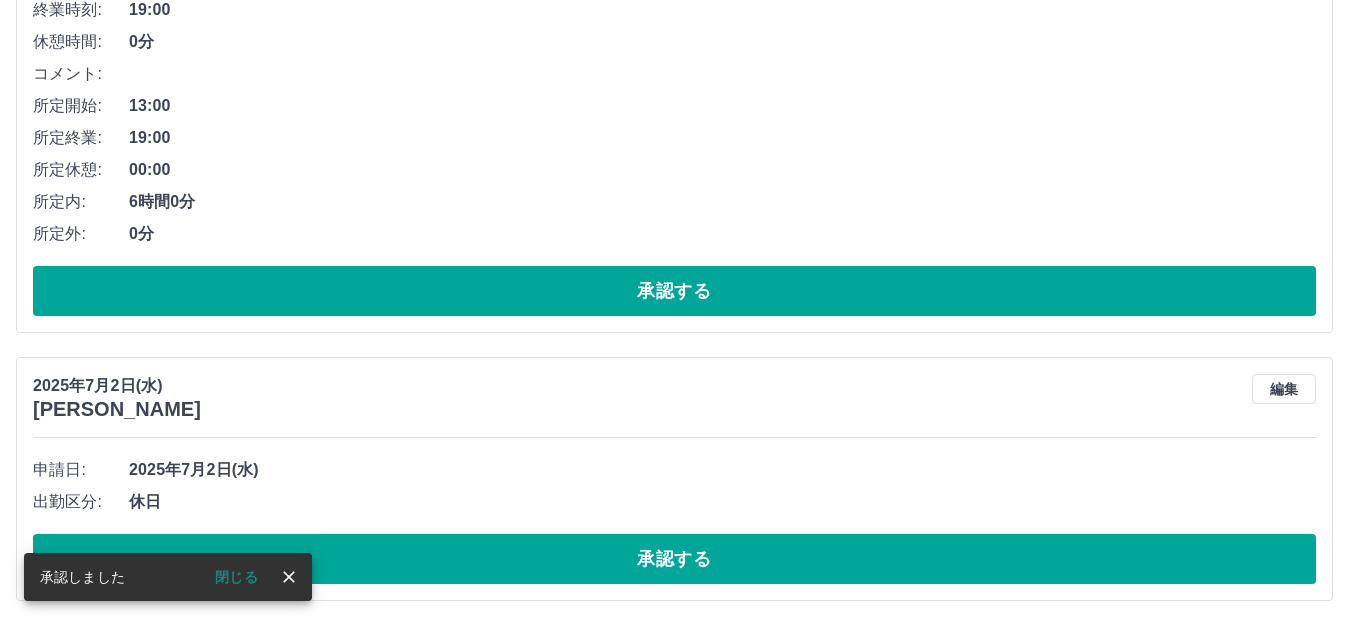 scroll, scrollTop: 1715, scrollLeft: 0, axis: vertical 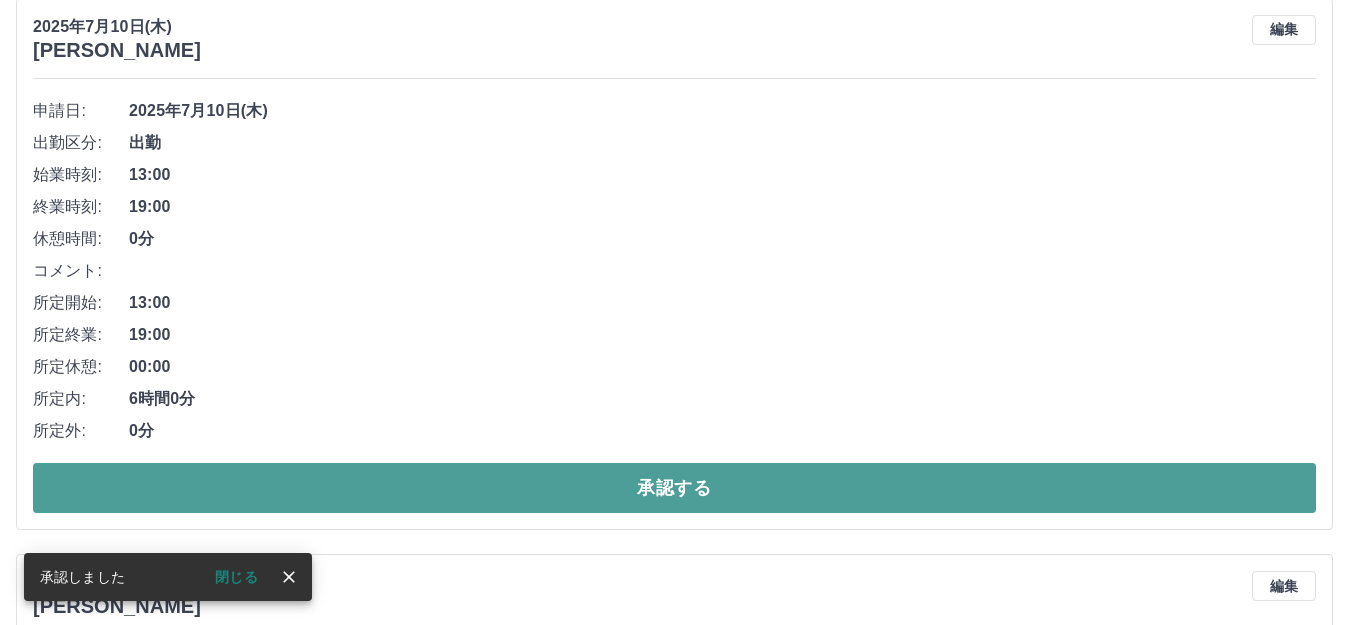 click on "承認する" at bounding box center [674, 488] 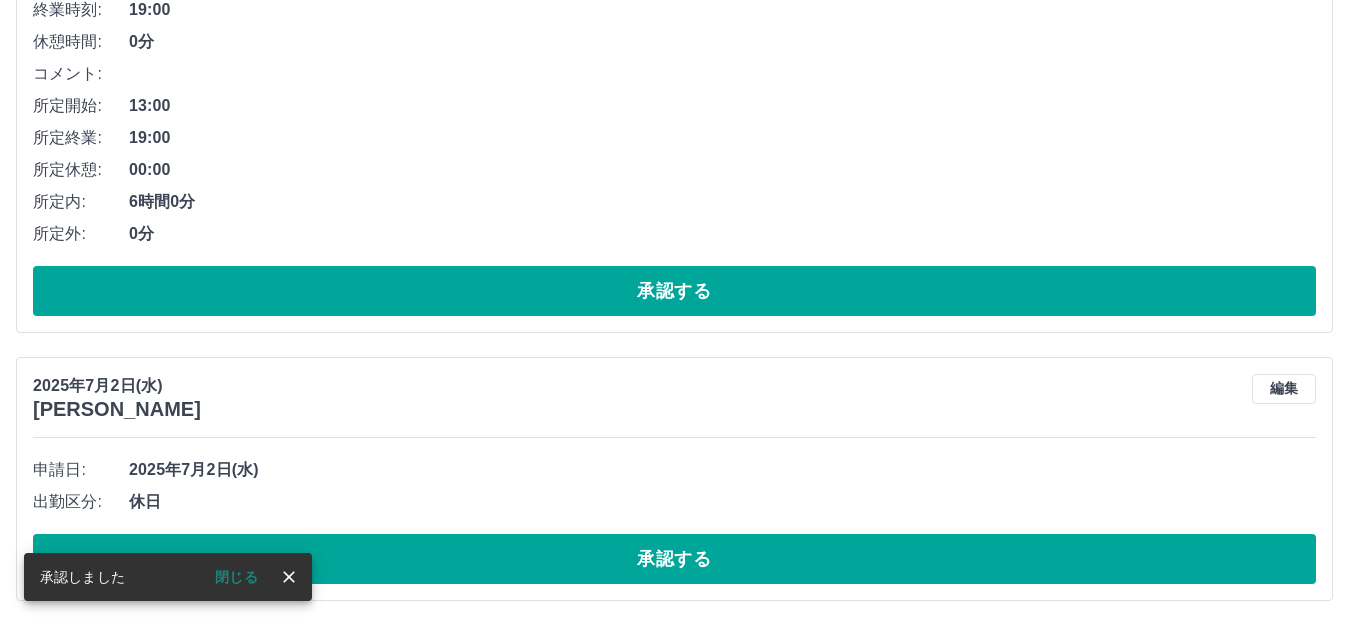 scroll, scrollTop: 1159, scrollLeft: 0, axis: vertical 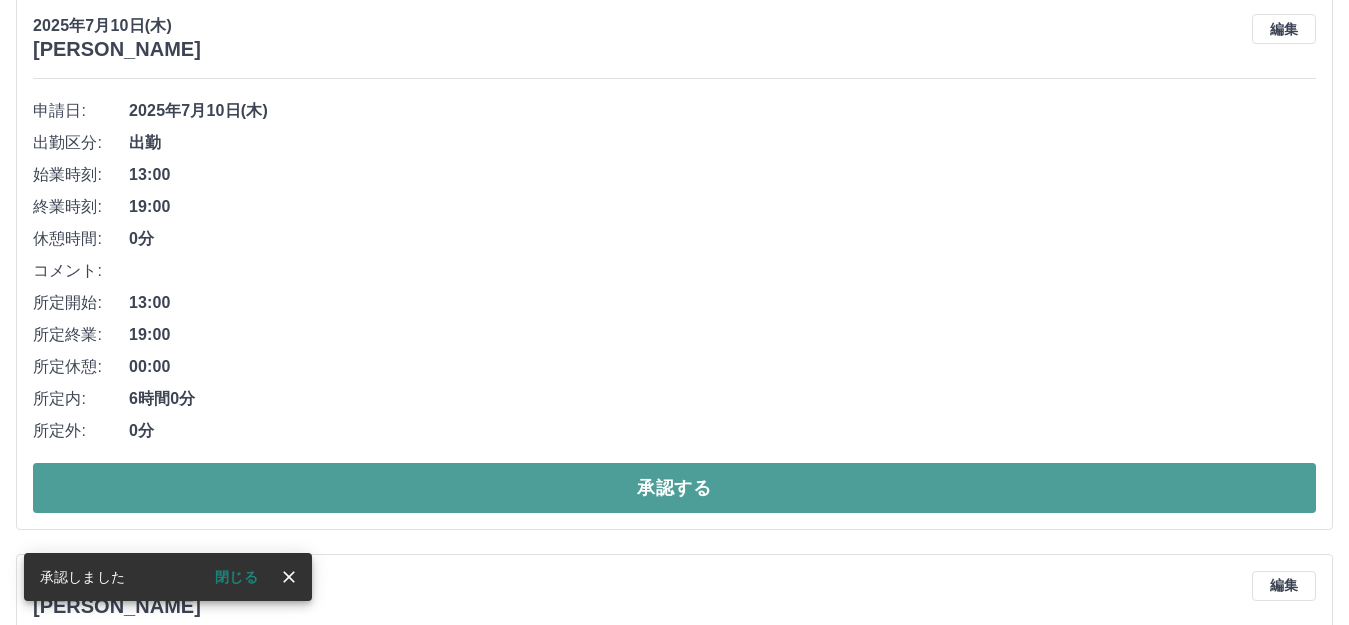 click on "承認する" at bounding box center [674, 488] 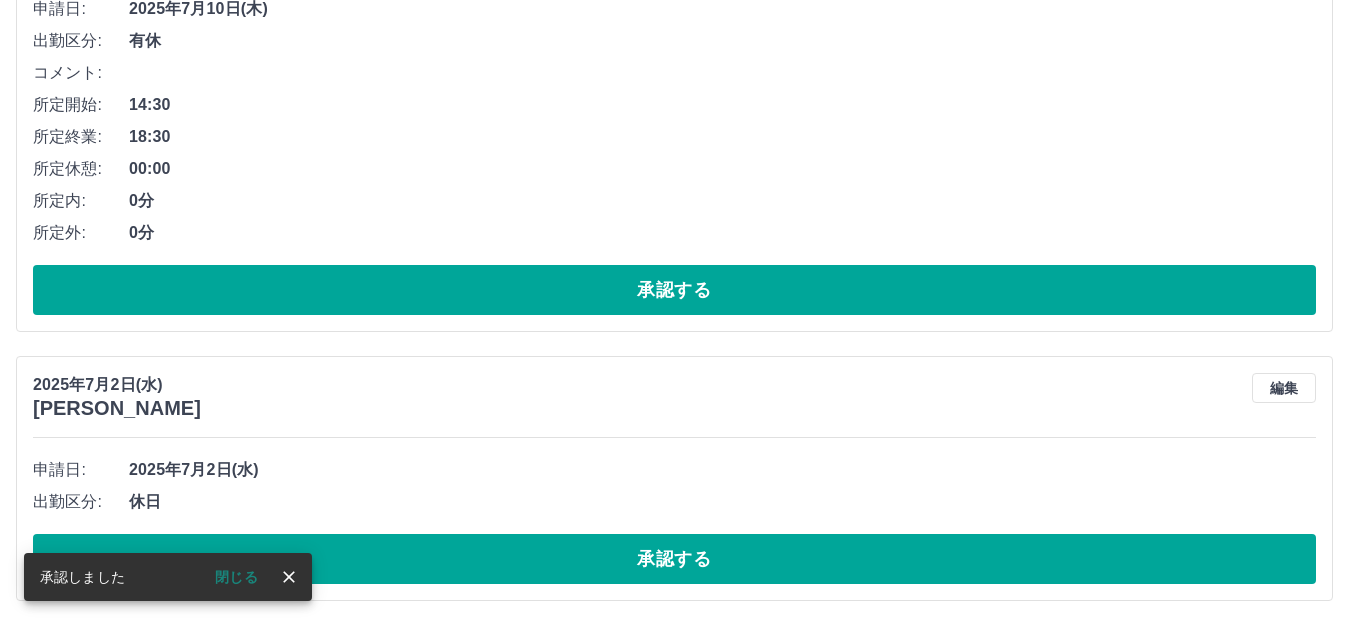scroll, scrollTop: 602, scrollLeft: 0, axis: vertical 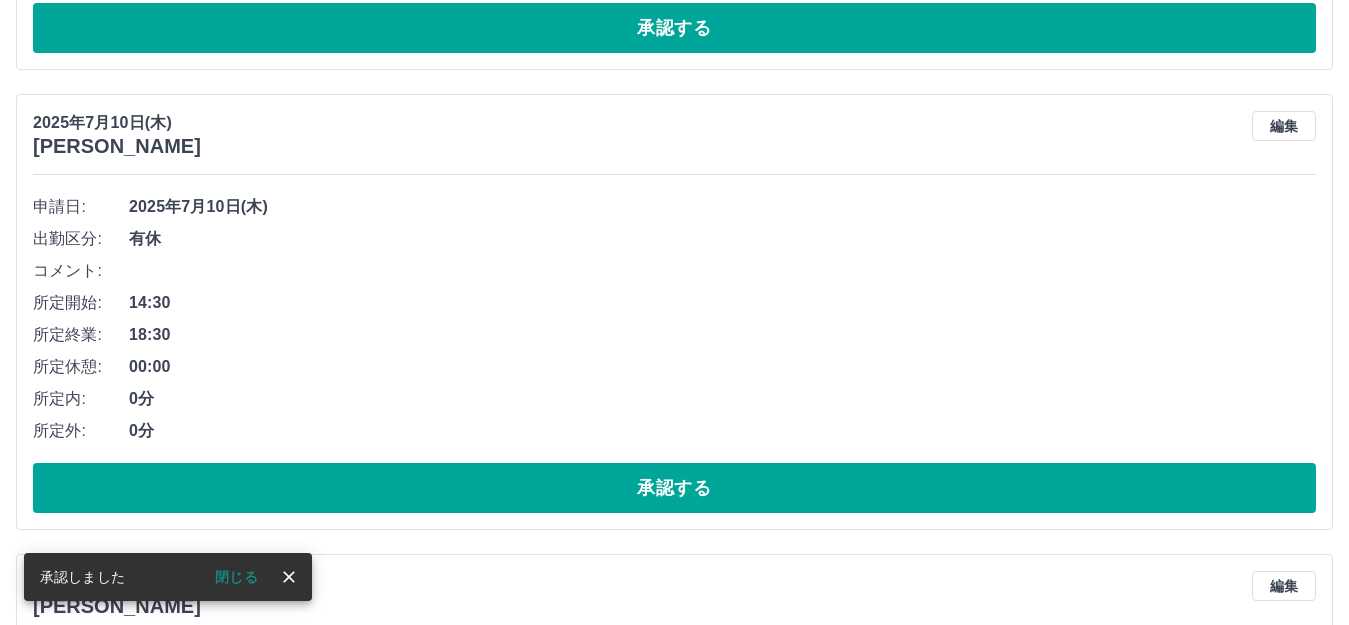 click on "承認する" at bounding box center [674, 488] 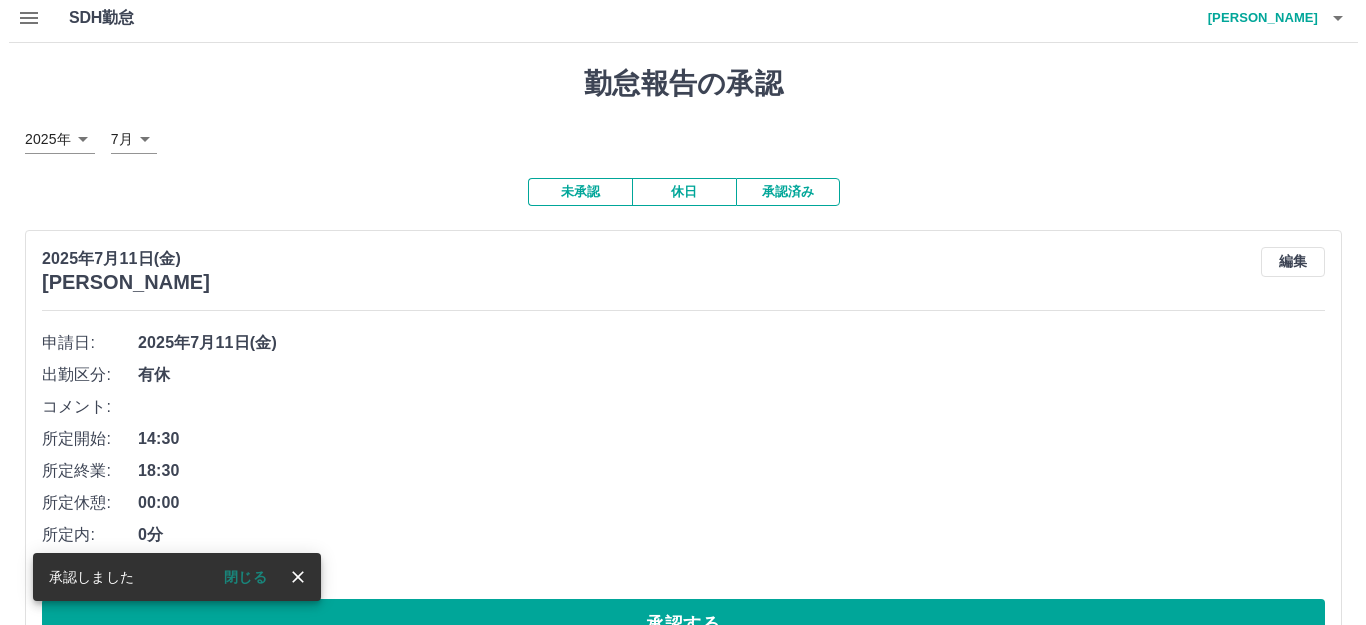 scroll, scrollTop: 0, scrollLeft: 0, axis: both 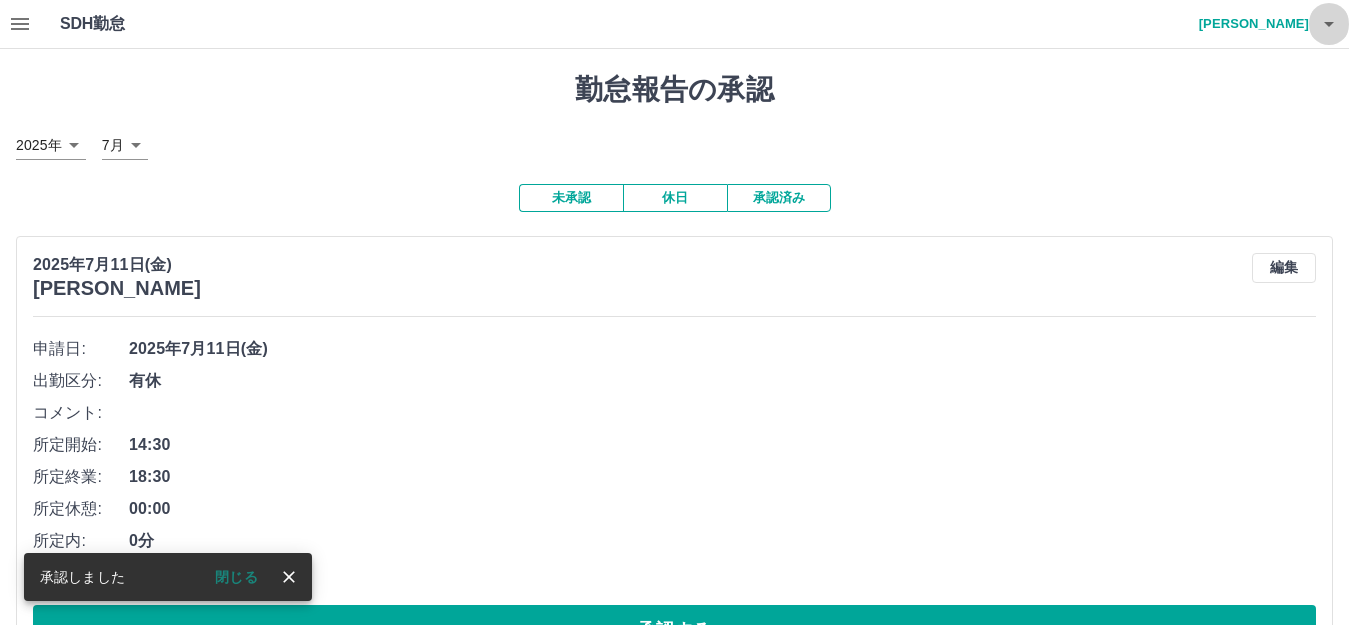 click 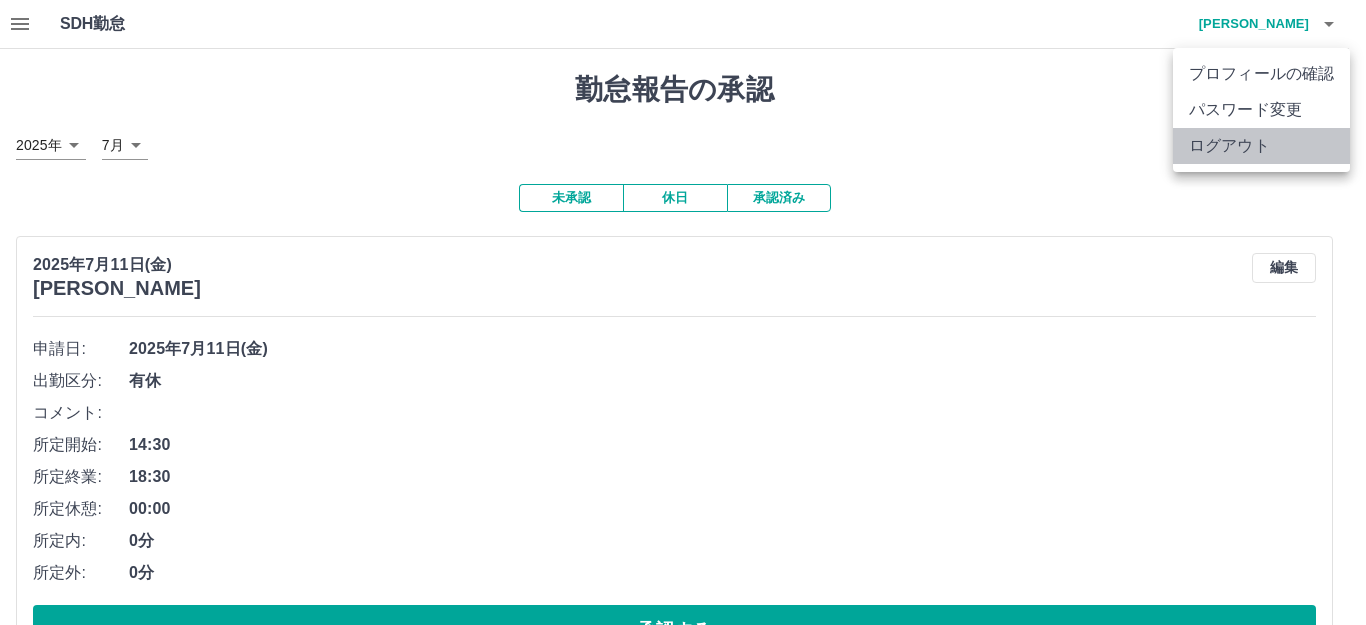 click on "ログアウト" at bounding box center (1261, 146) 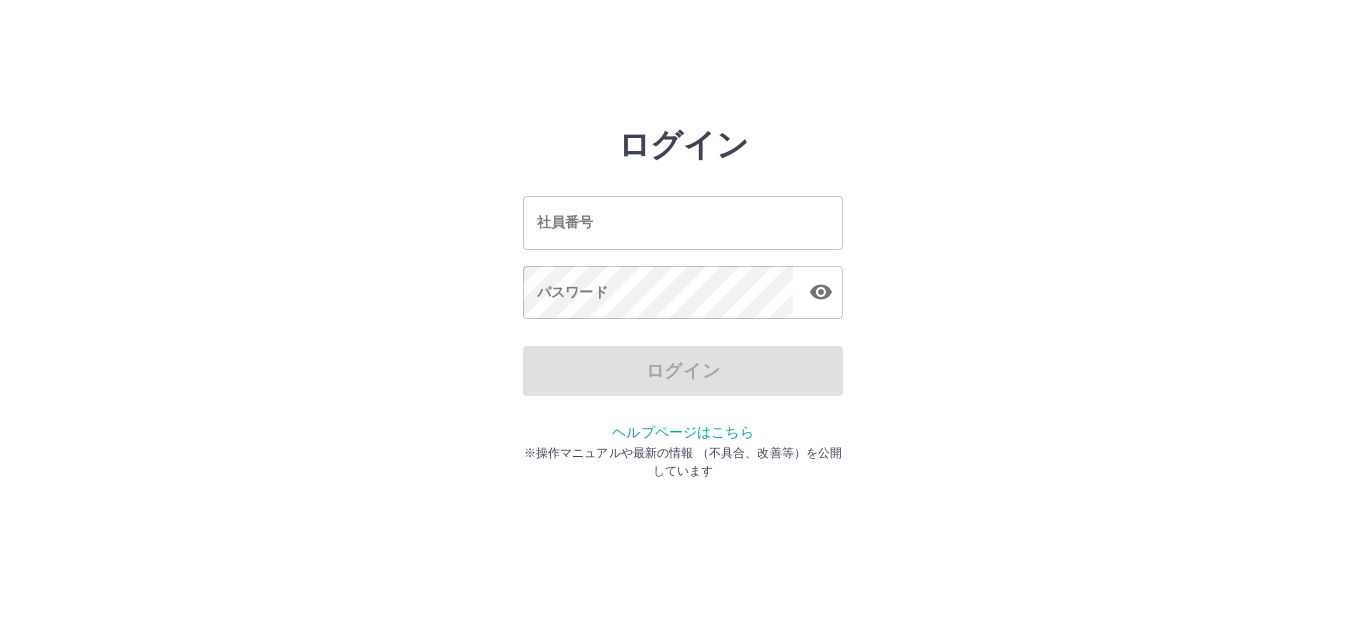 scroll, scrollTop: 0, scrollLeft: 0, axis: both 